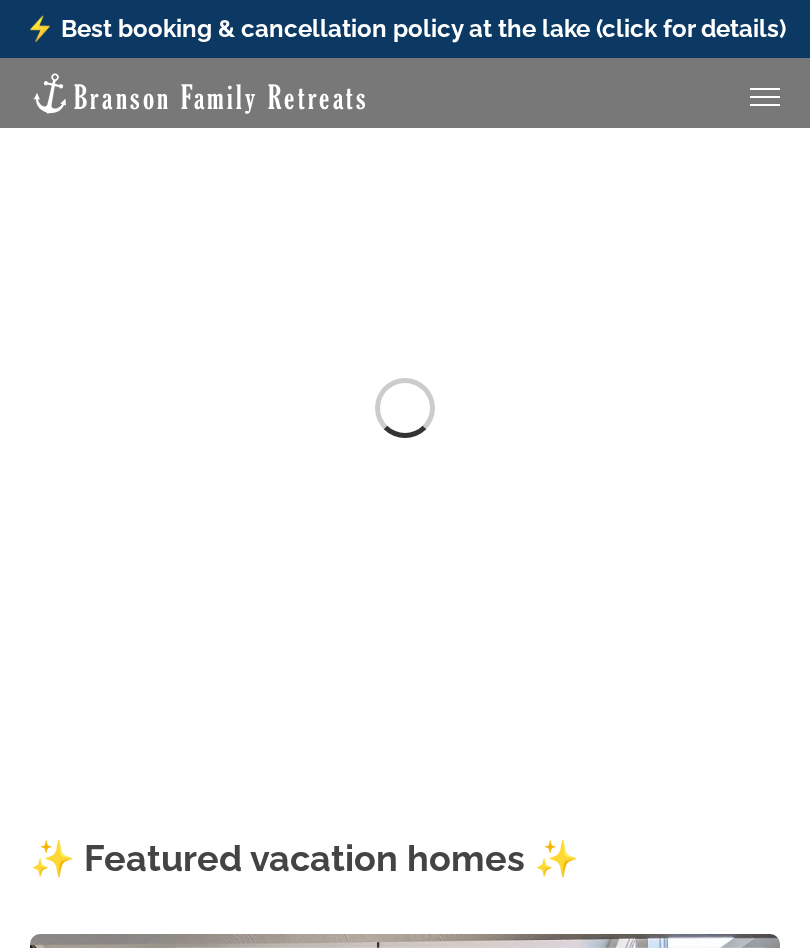 scroll, scrollTop: 0, scrollLeft: 0, axis: both 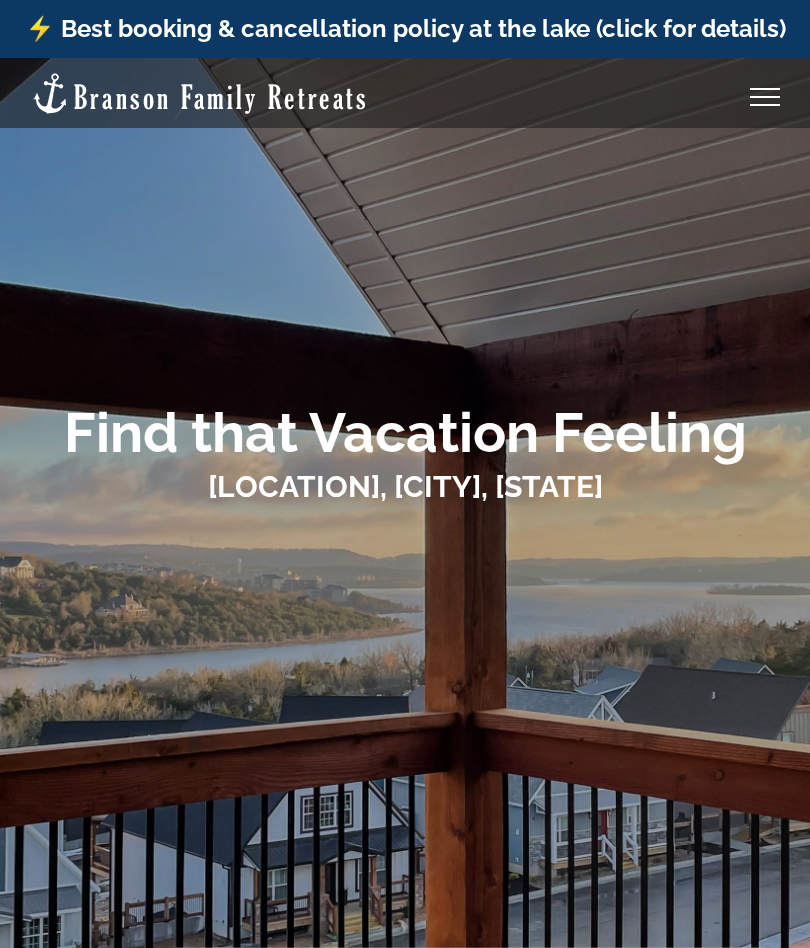 click at bounding box center (765, 97) 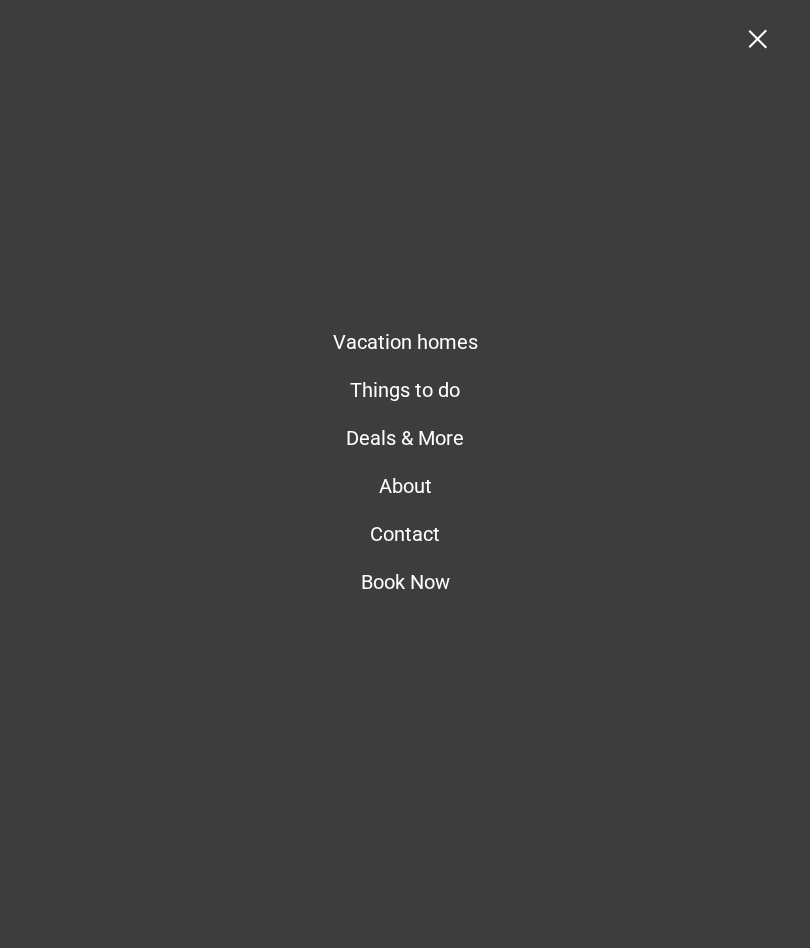 click on "Vacation homes" at bounding box center (405, 342) 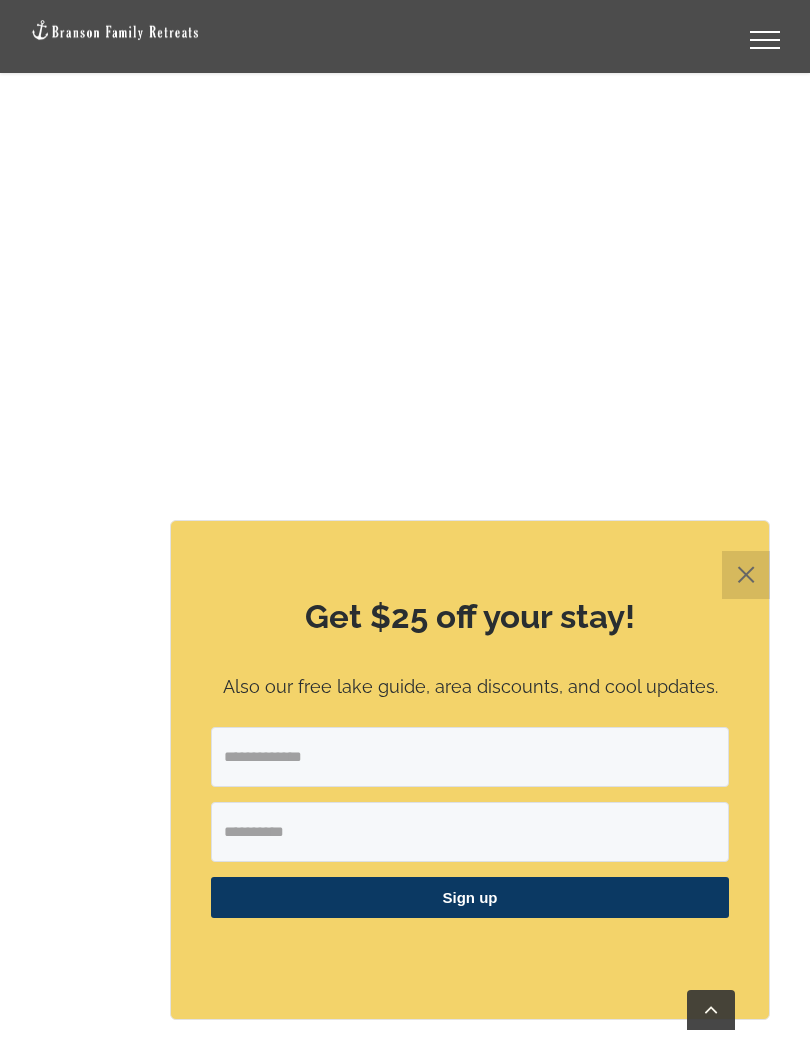 scroll, scrollTop: 1626, scrollLeft: 0, axis: vertical 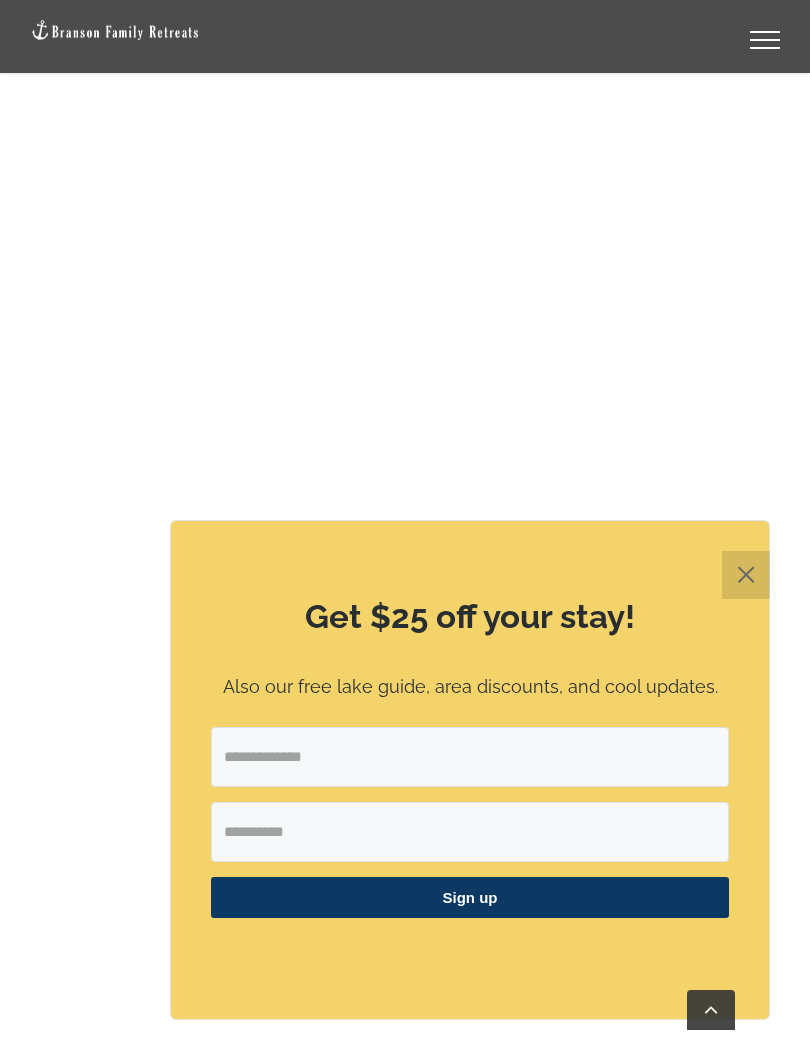 click on "✕" at bounding box center [746, 575] 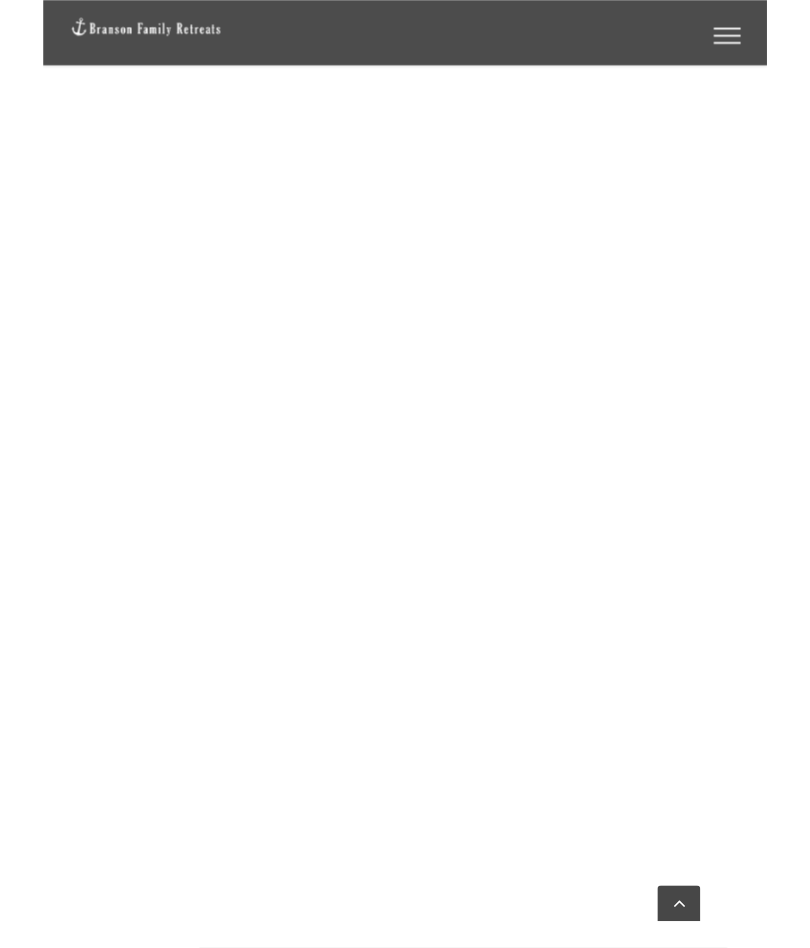 scroll, scrollTop: 2719, scrollLeft: 0, axis: vertical 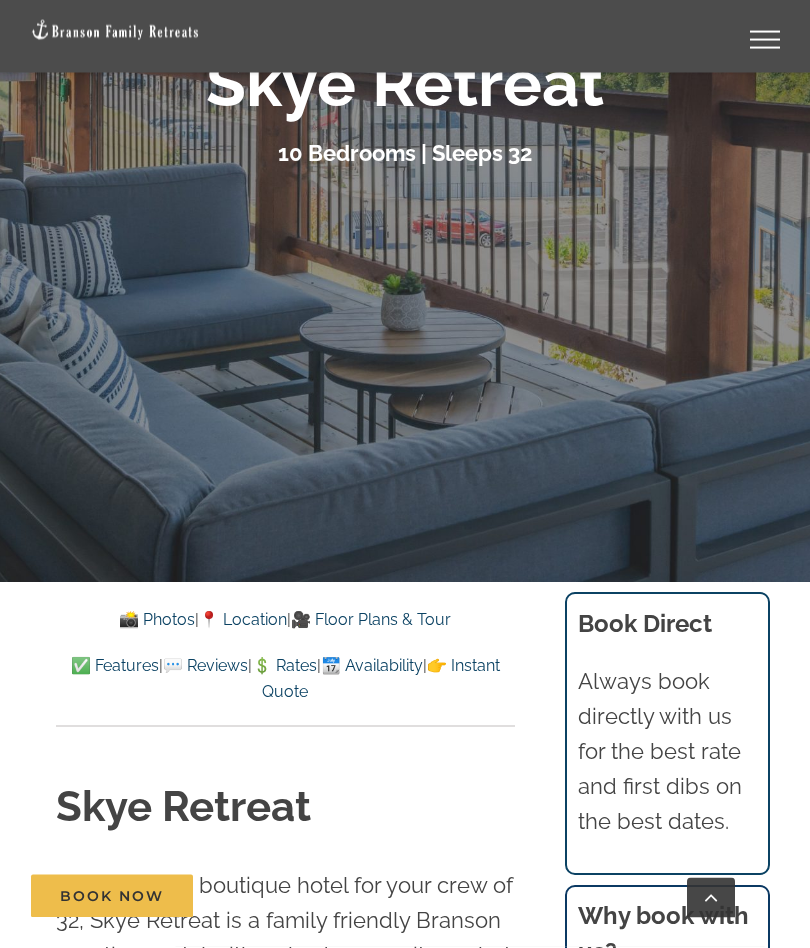 click on "📸 Photos" at bounding box center (157, 620) 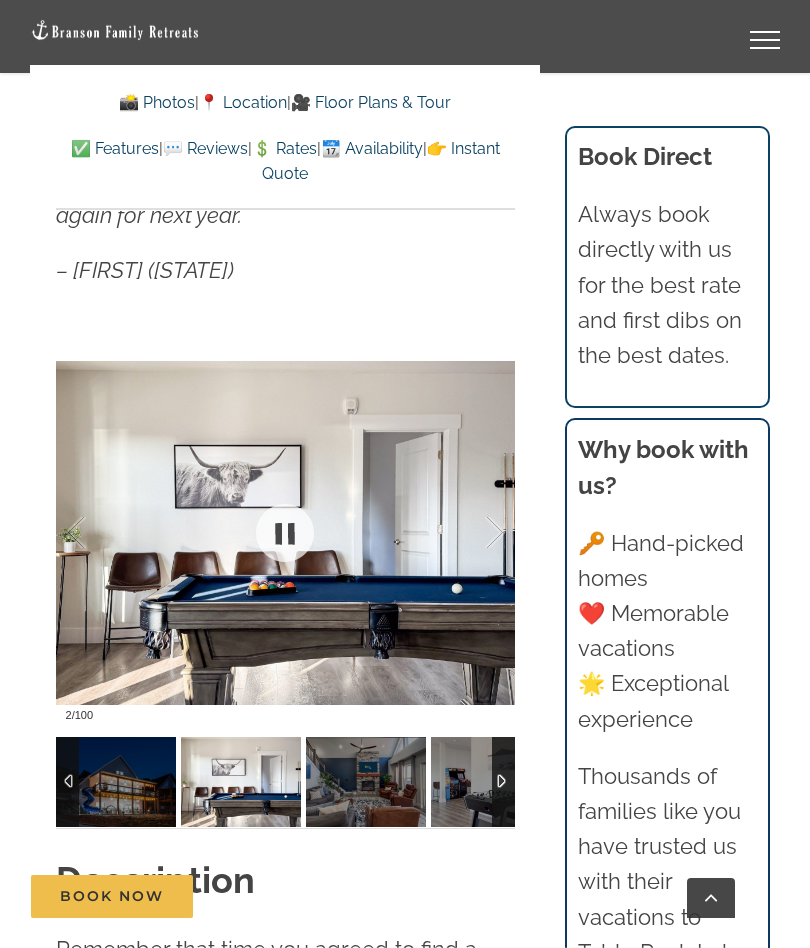 scroll, scrollTop: 1640, scrollLeft: 0, axis: vertical 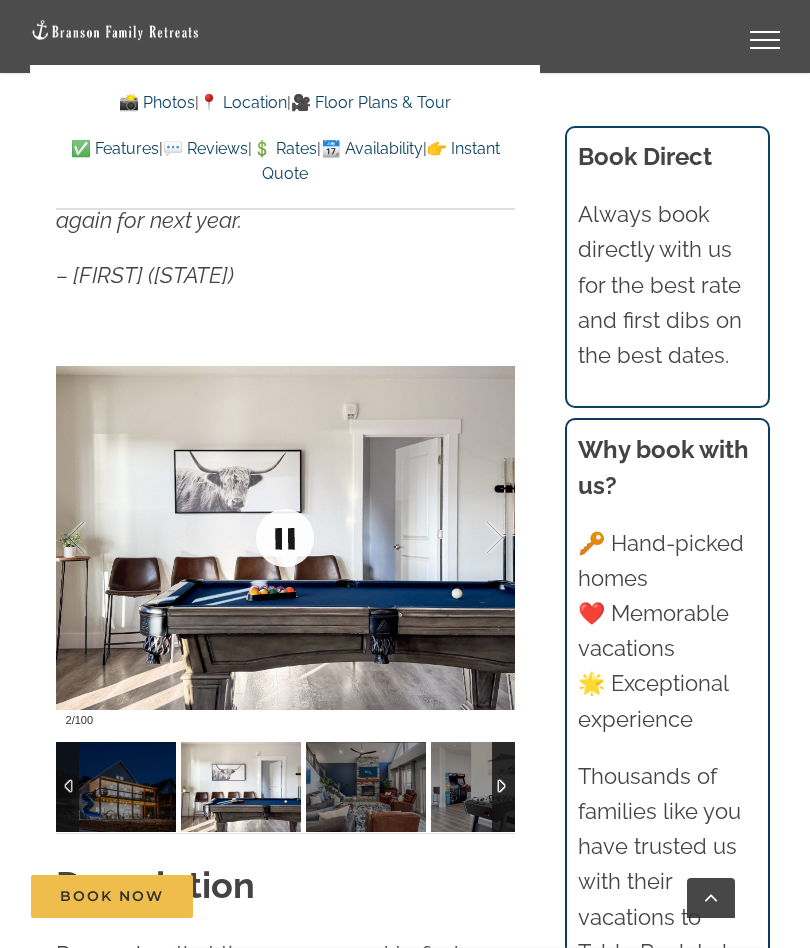 click at bounding box center (285, 538) 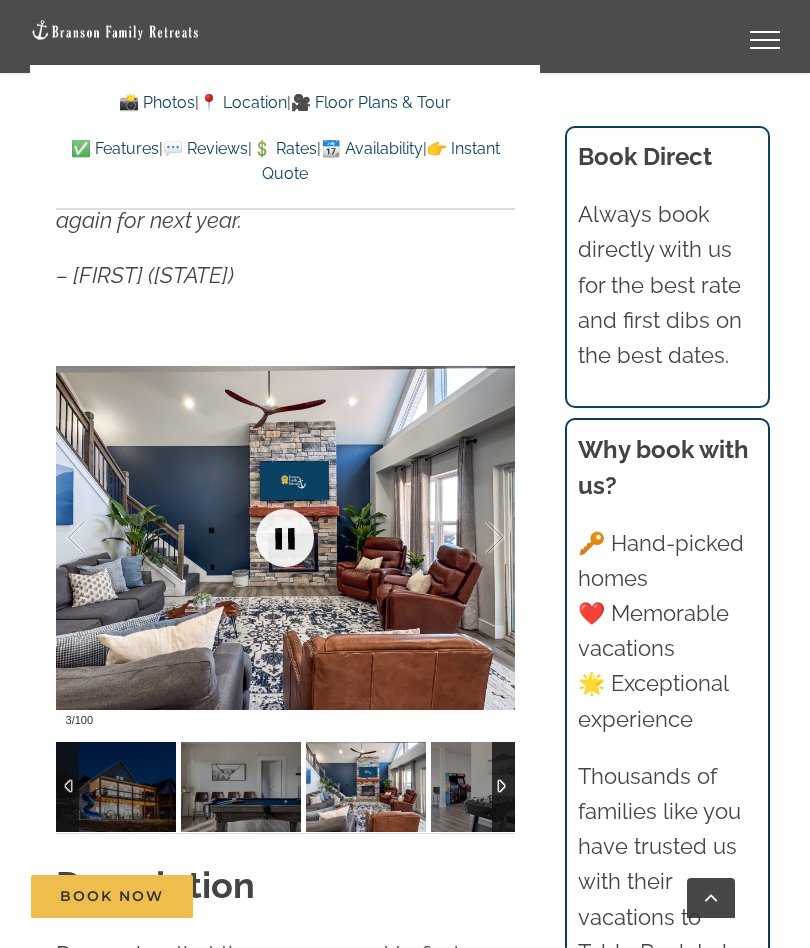 click at bounding box center [474, 538] 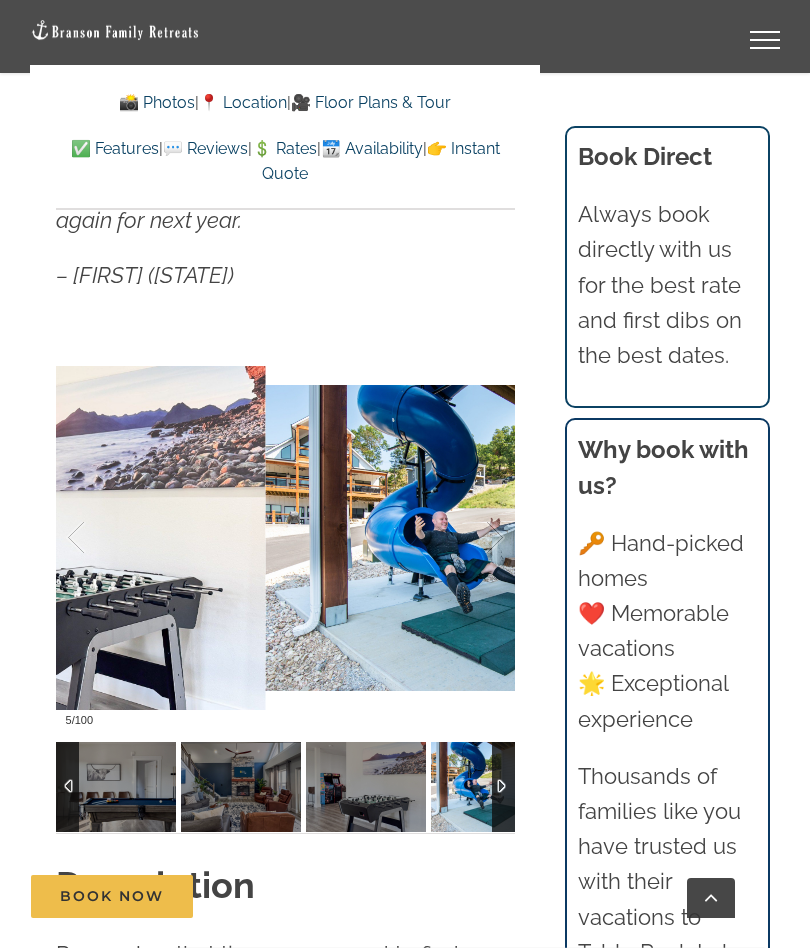 click at bounding box center [474, 538] 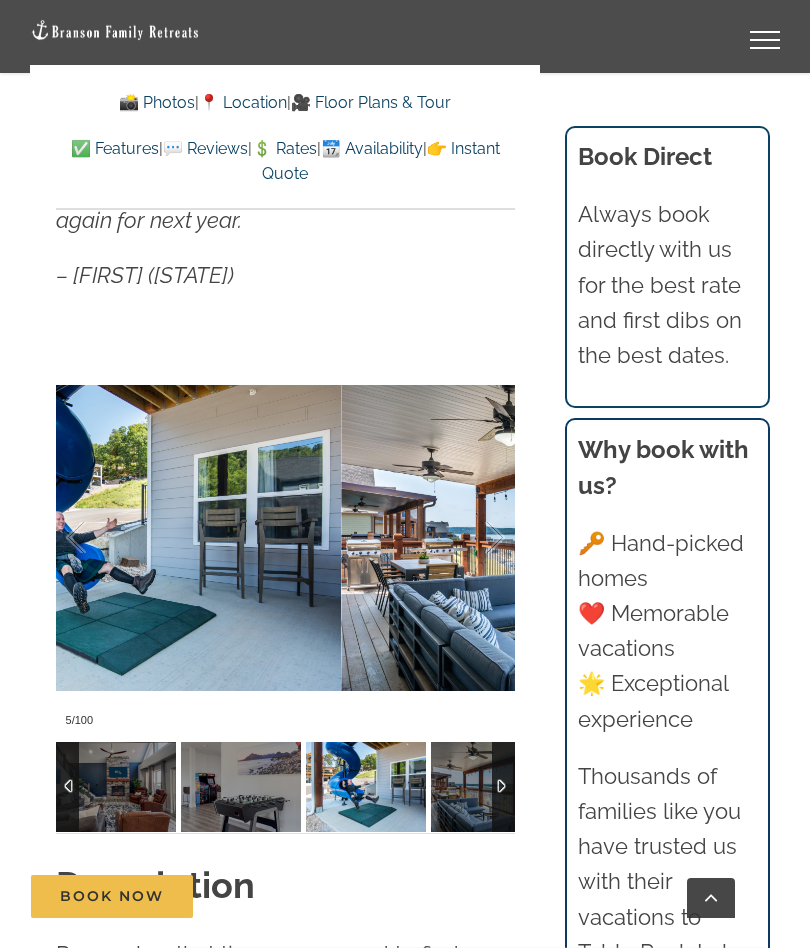 click at bounding box center (474, 538) 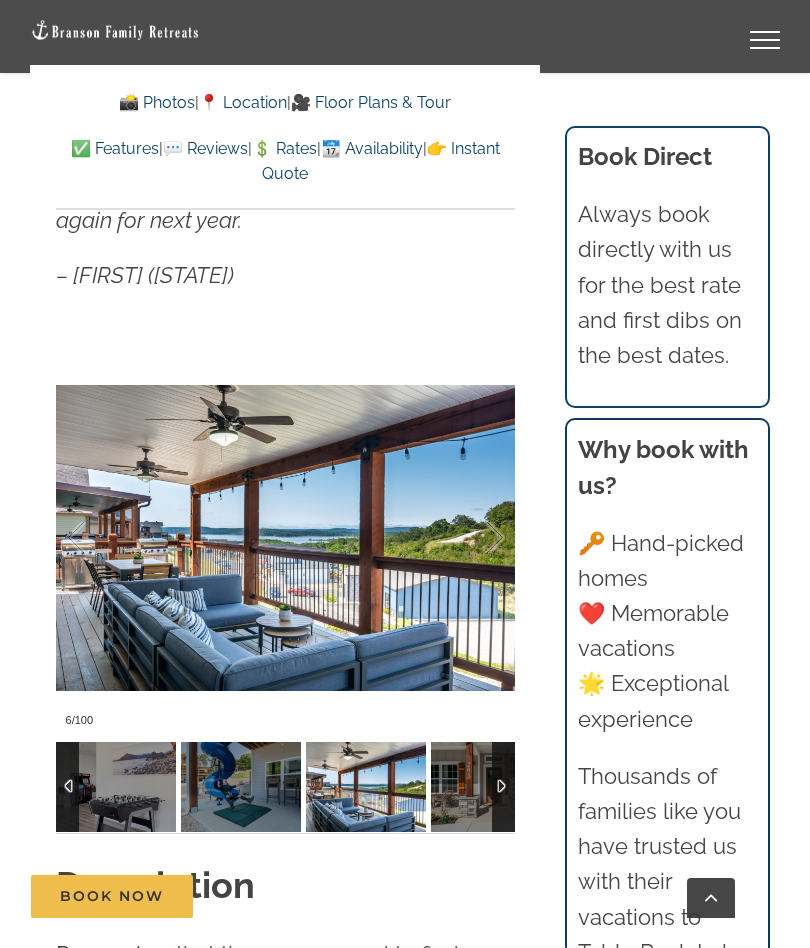 click at bounding box center (474, 538) 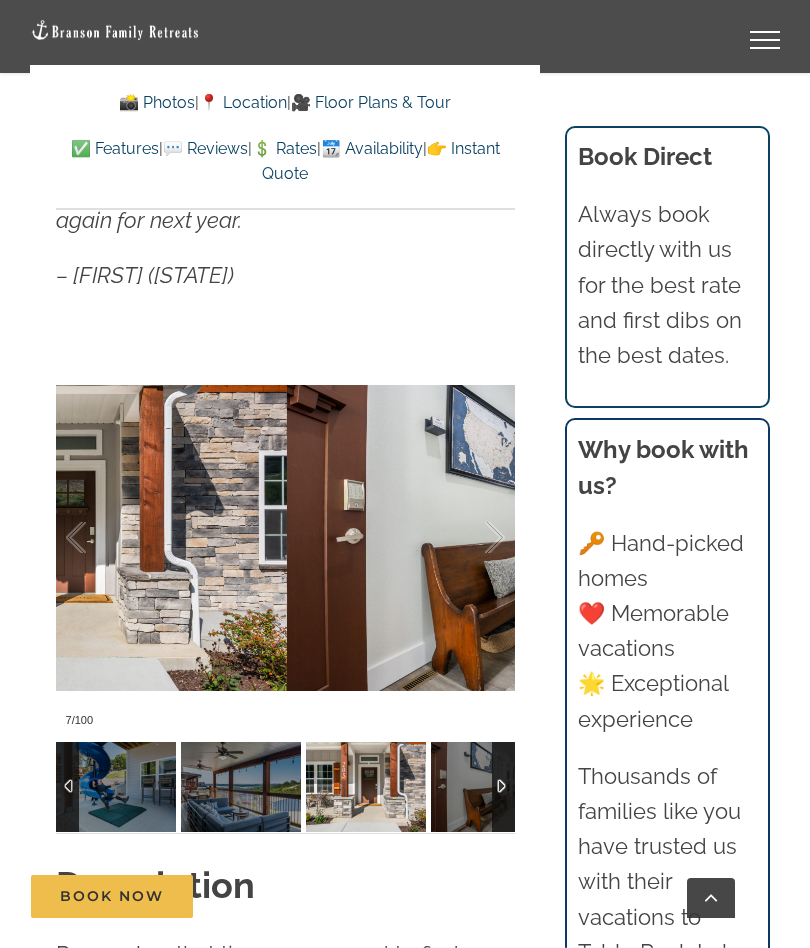 click at bounding box center (474, 538) 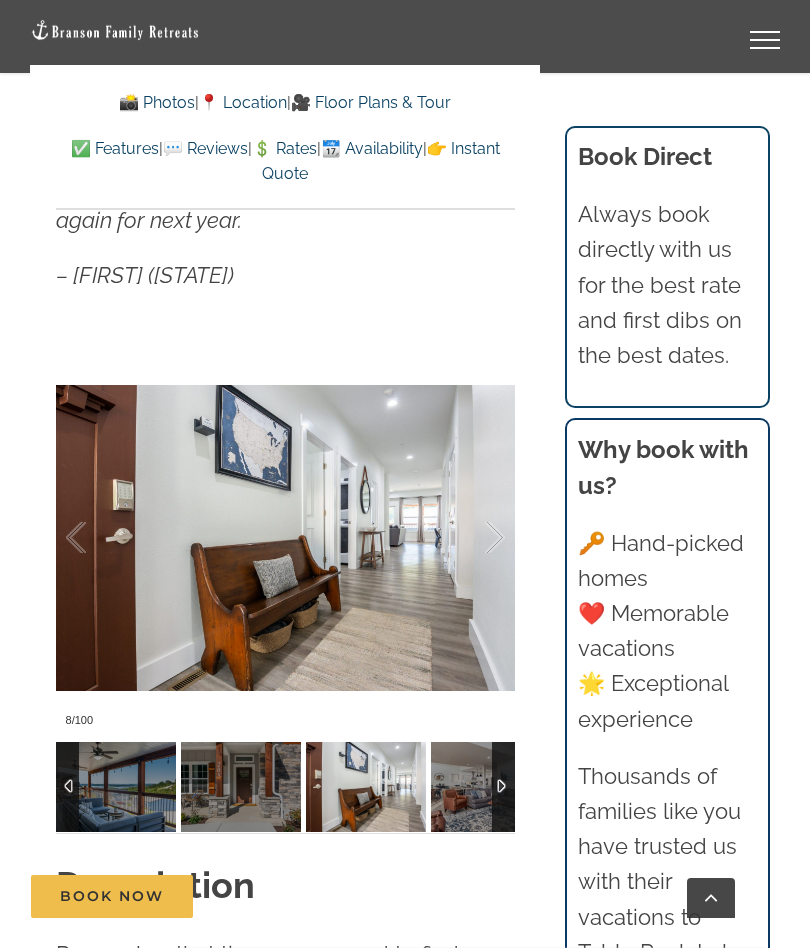 click at bounding box center [474, 538] 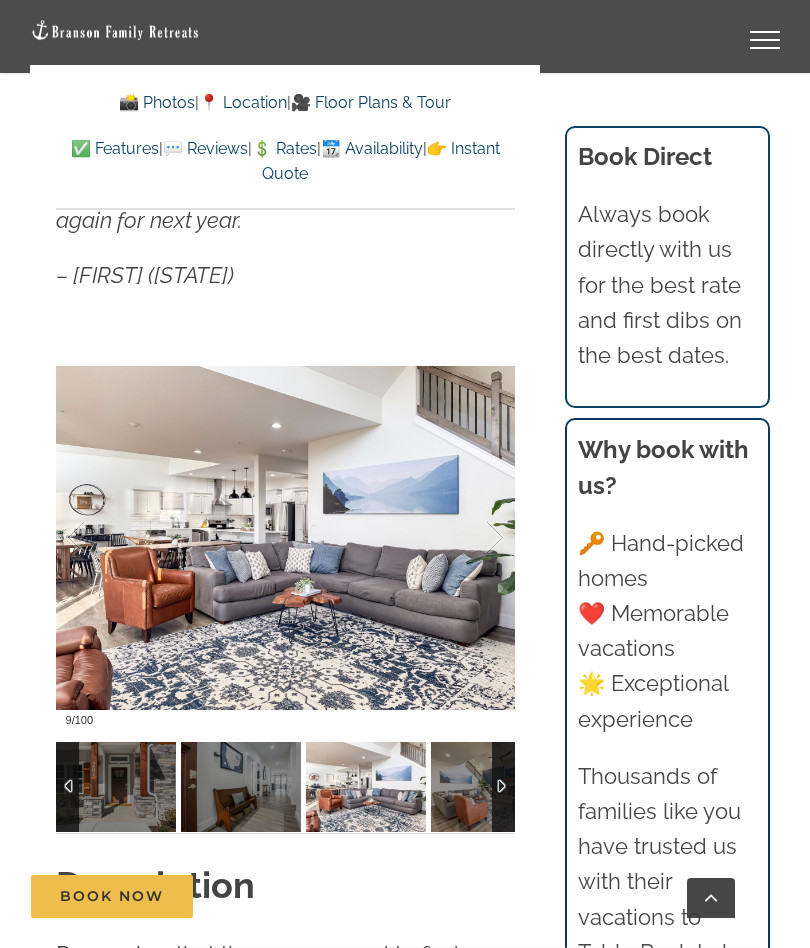 click at bounding box center [474, 538] 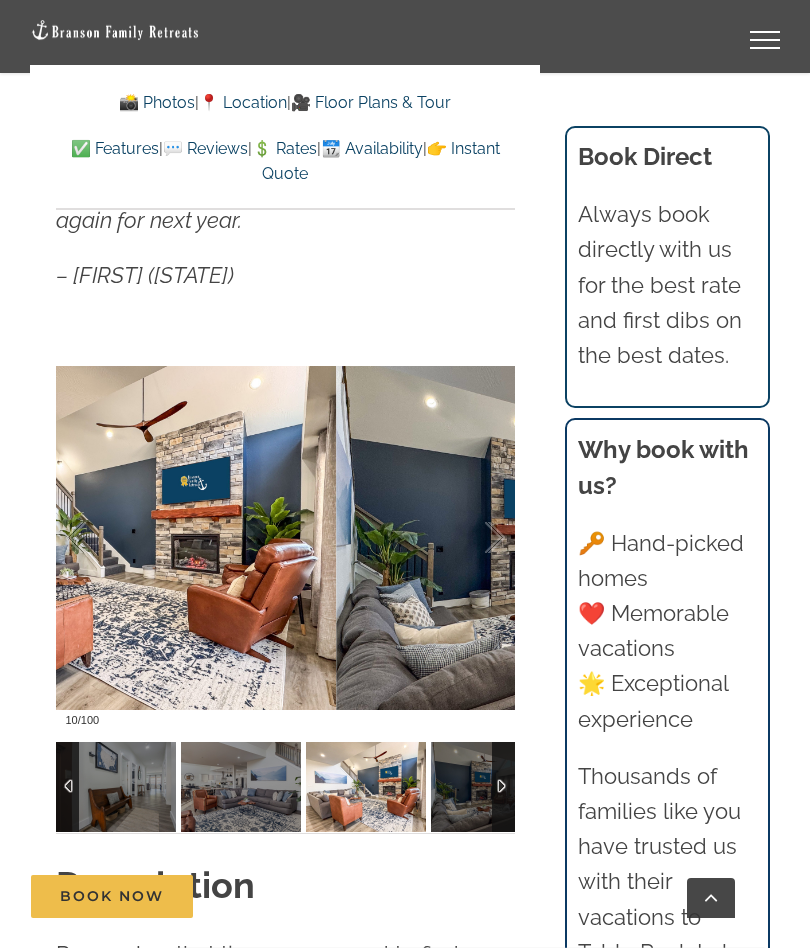 click at bounding box center (474, 538) 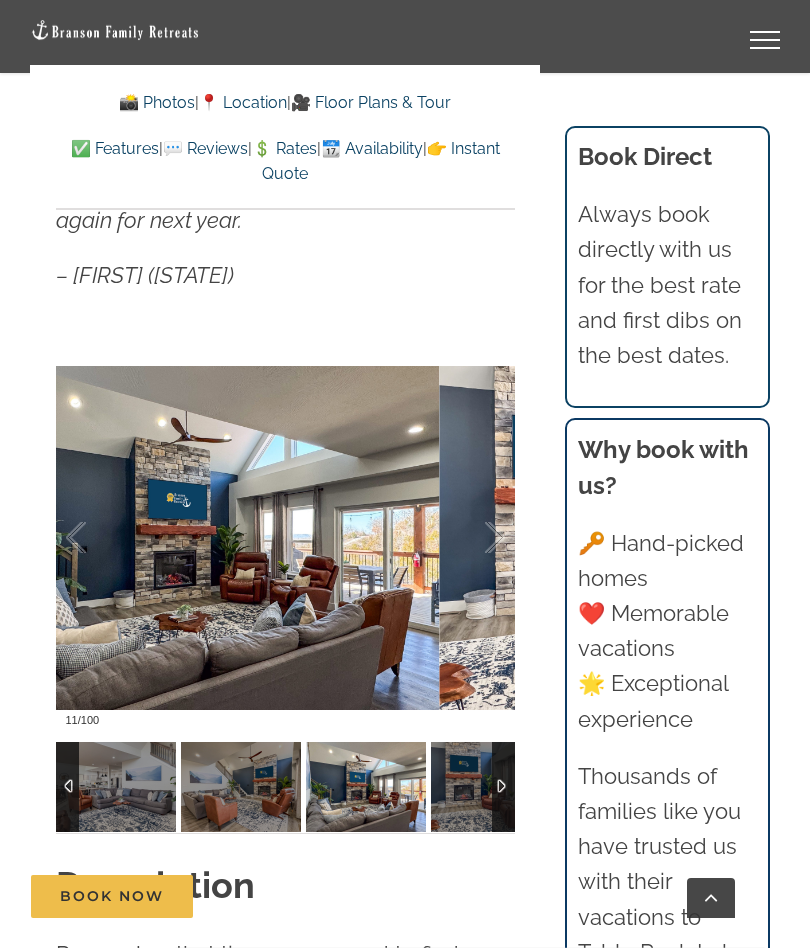 click at bounding box center [474, 538] 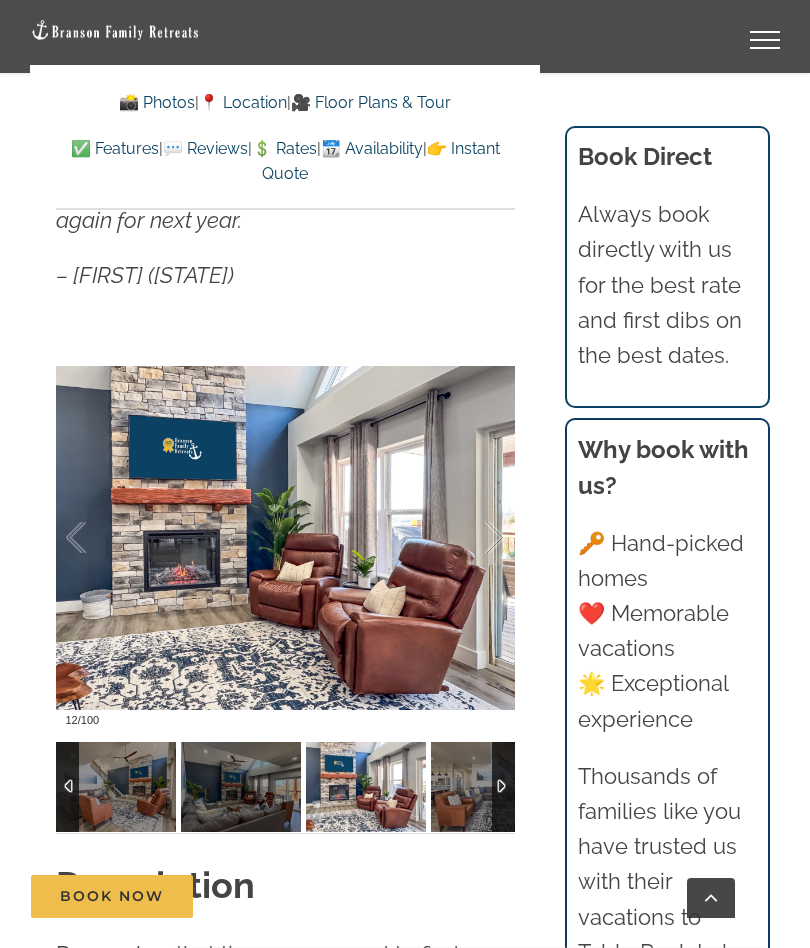 click at bounding box center (474, 538) 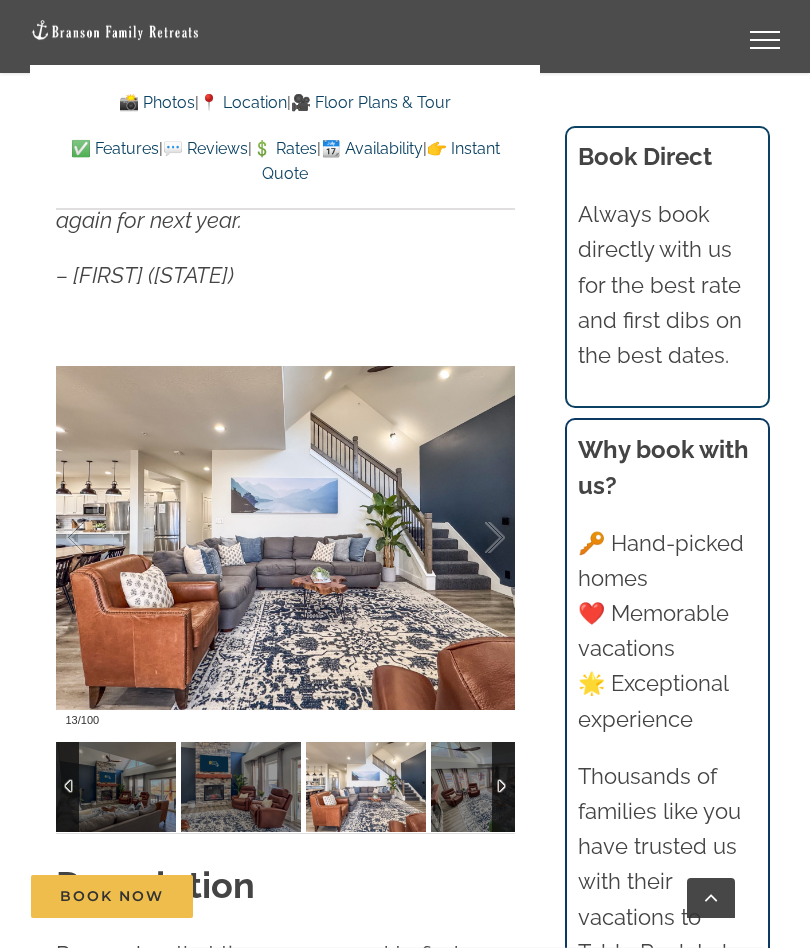 click at bounding box center [474, 538] 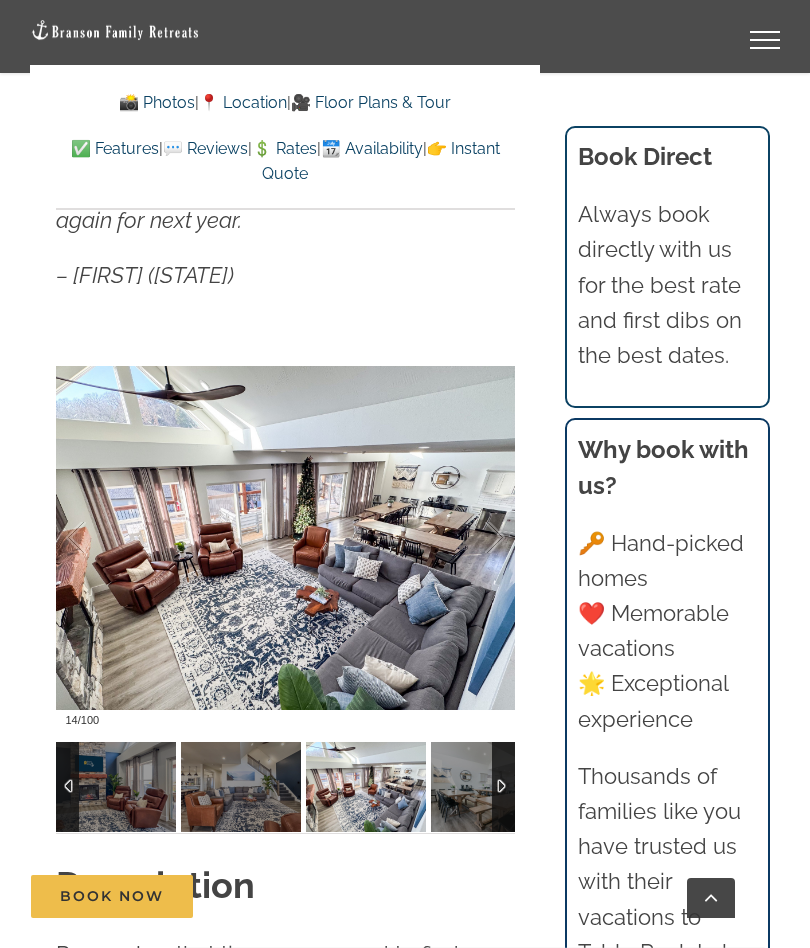click at bounding box center [474, 538] 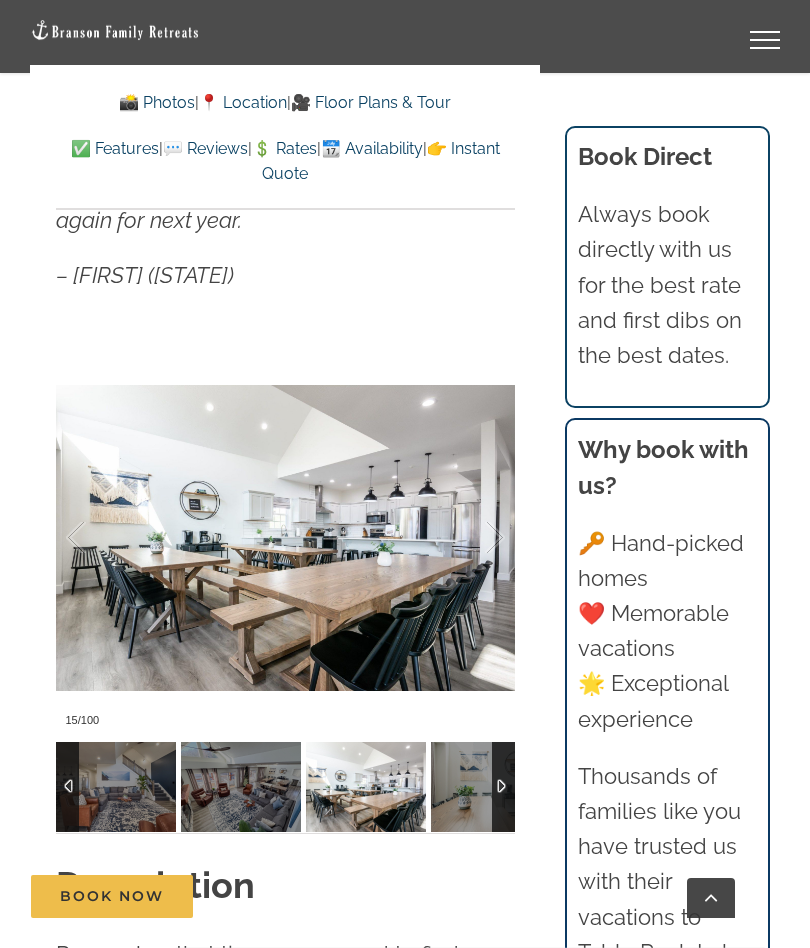 click at bounding box center (474, 538) 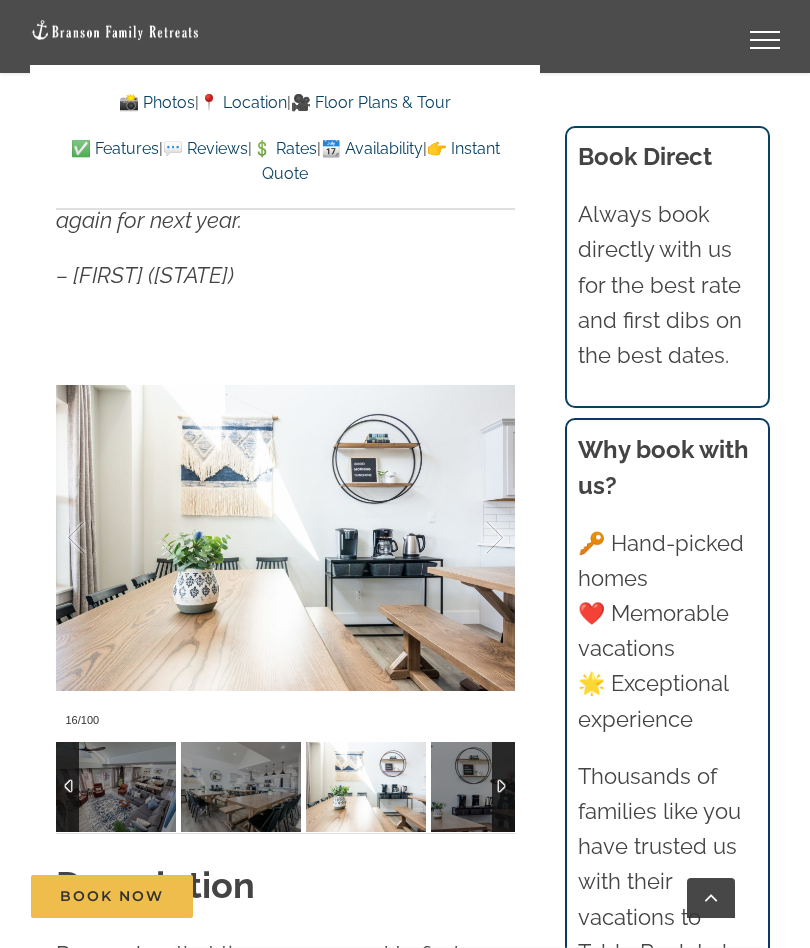 click at bounding box center (474, 538) 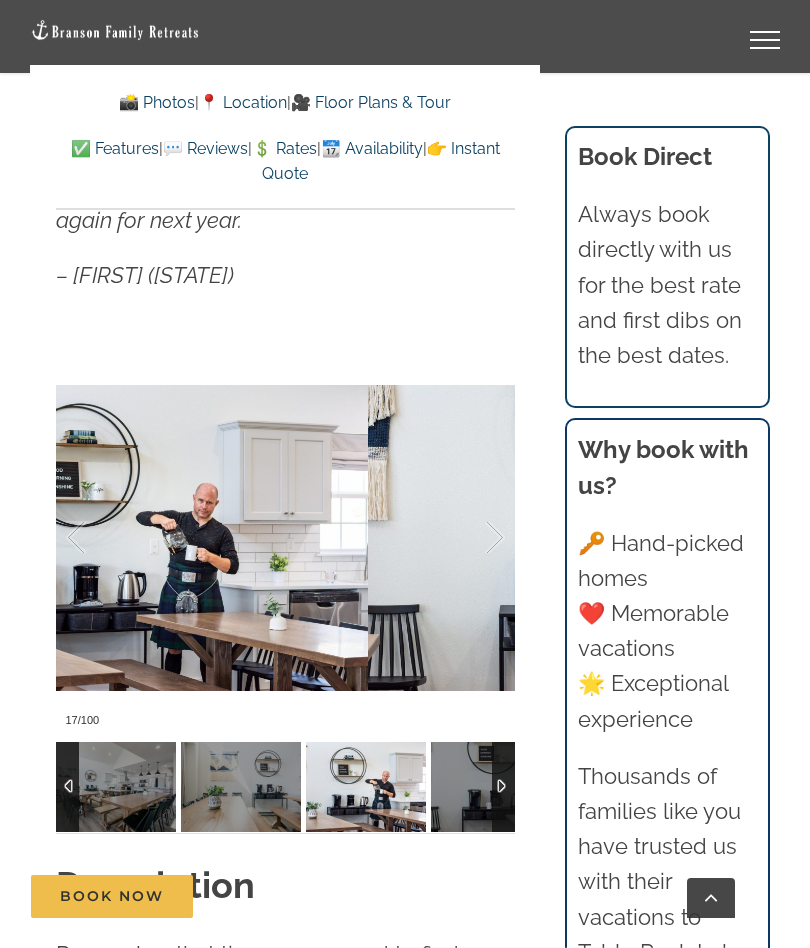 click at bounding box center [474, 538] 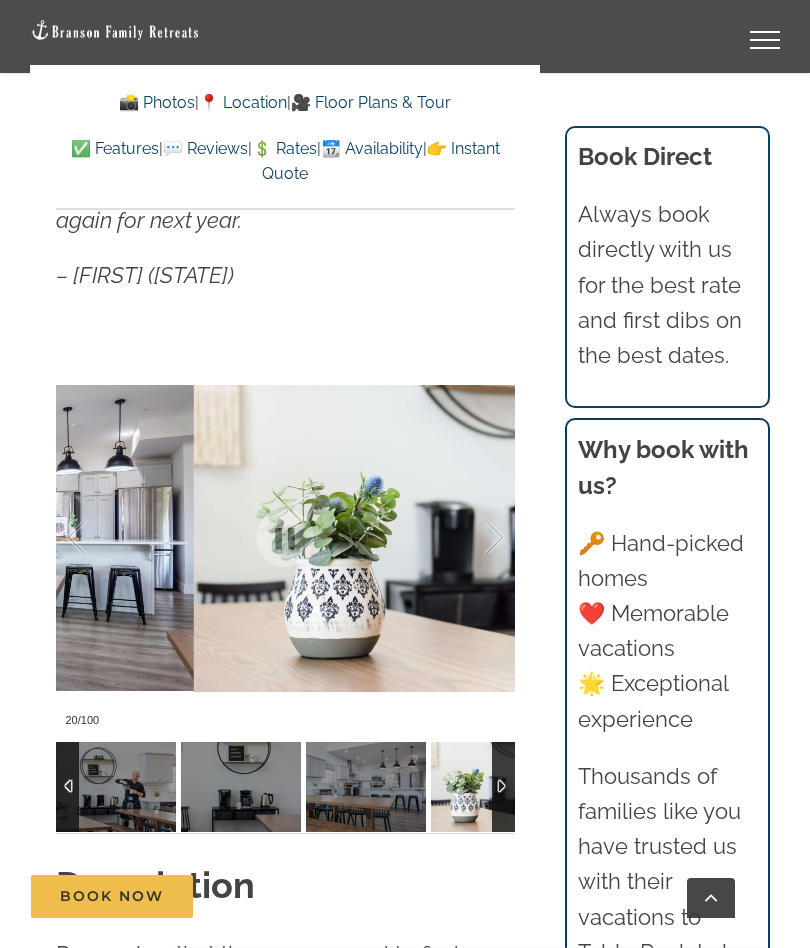 click at bounding box center (474, 538) 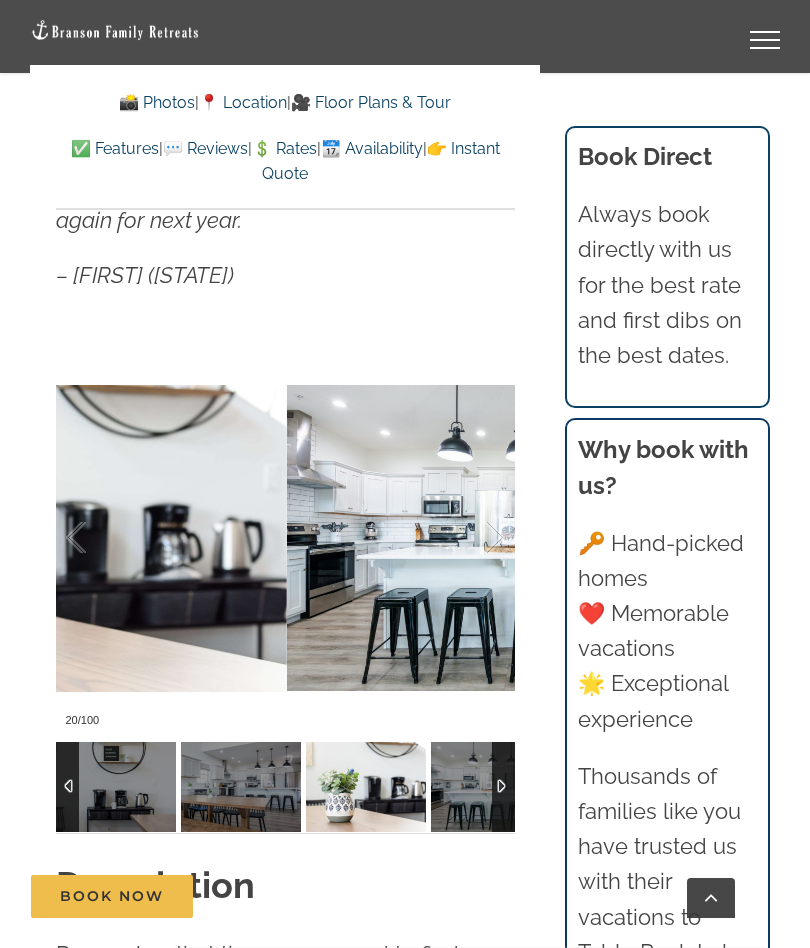 click at bounding box center (474, 538) 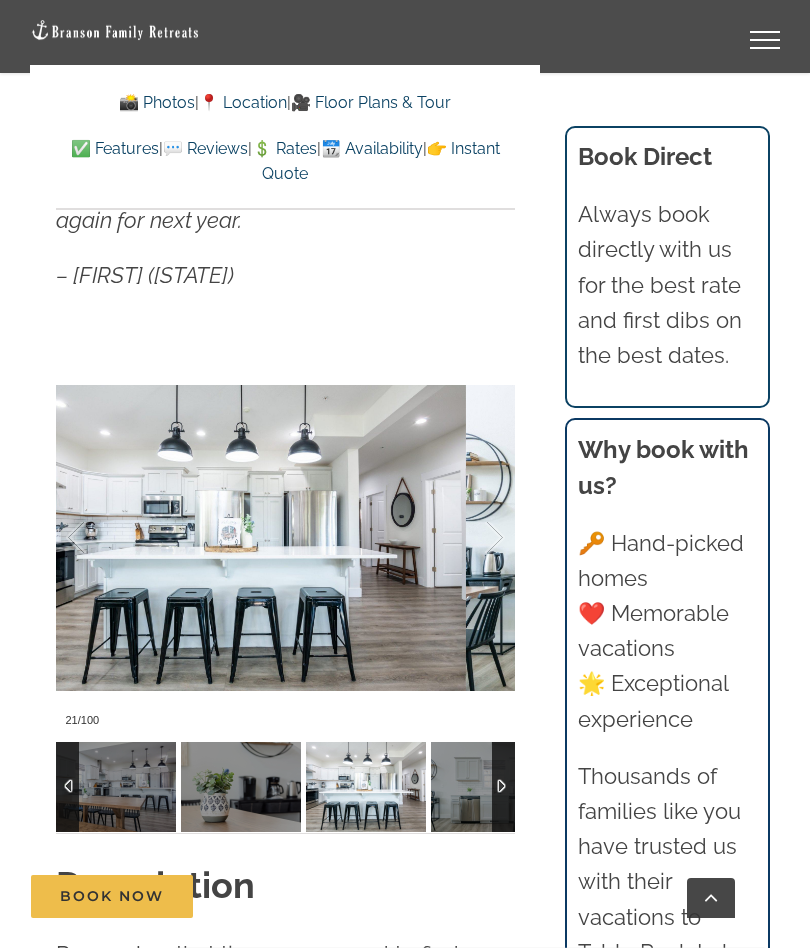 click at bounding box center [474, 538] 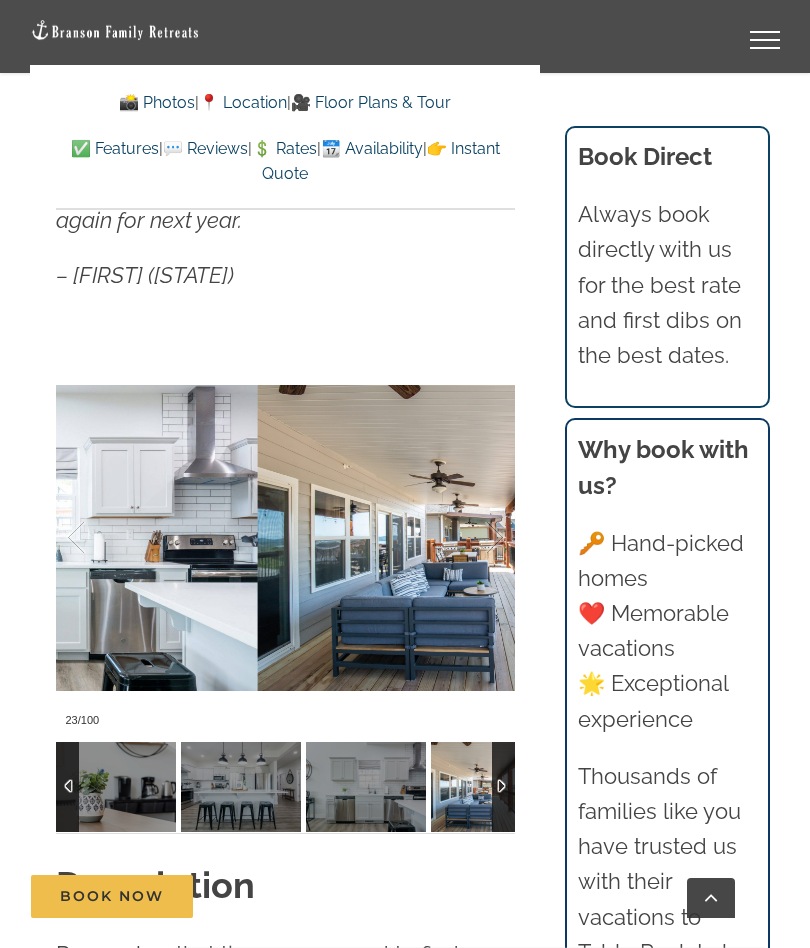 click at bounding box center (474, 538) 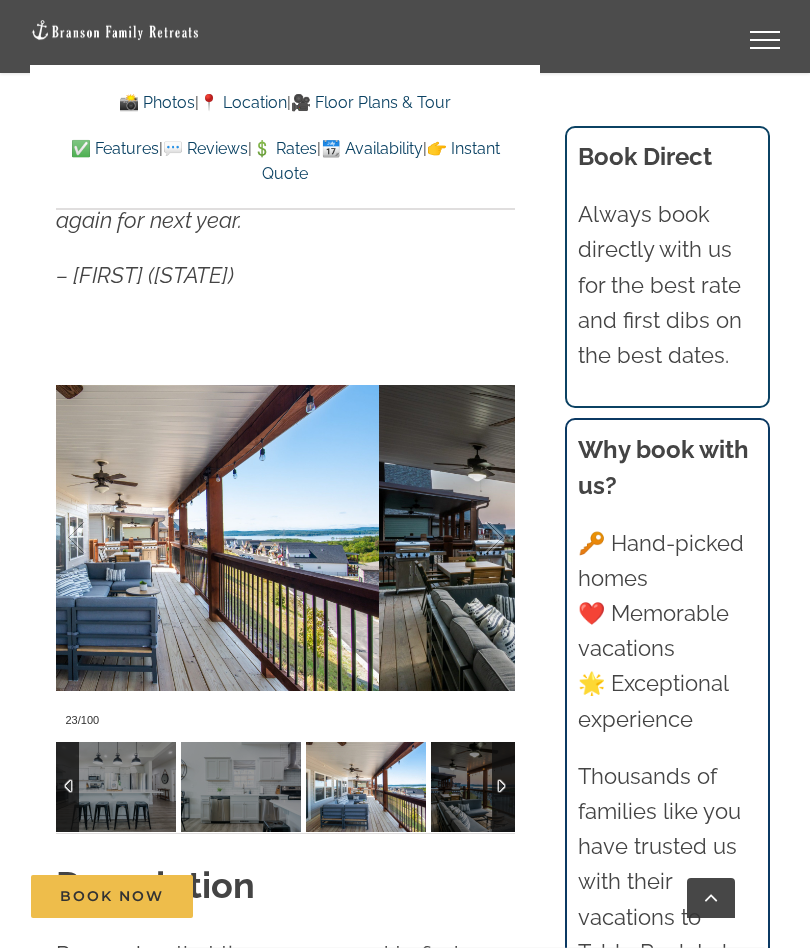 click at bounding box center [474, 538] 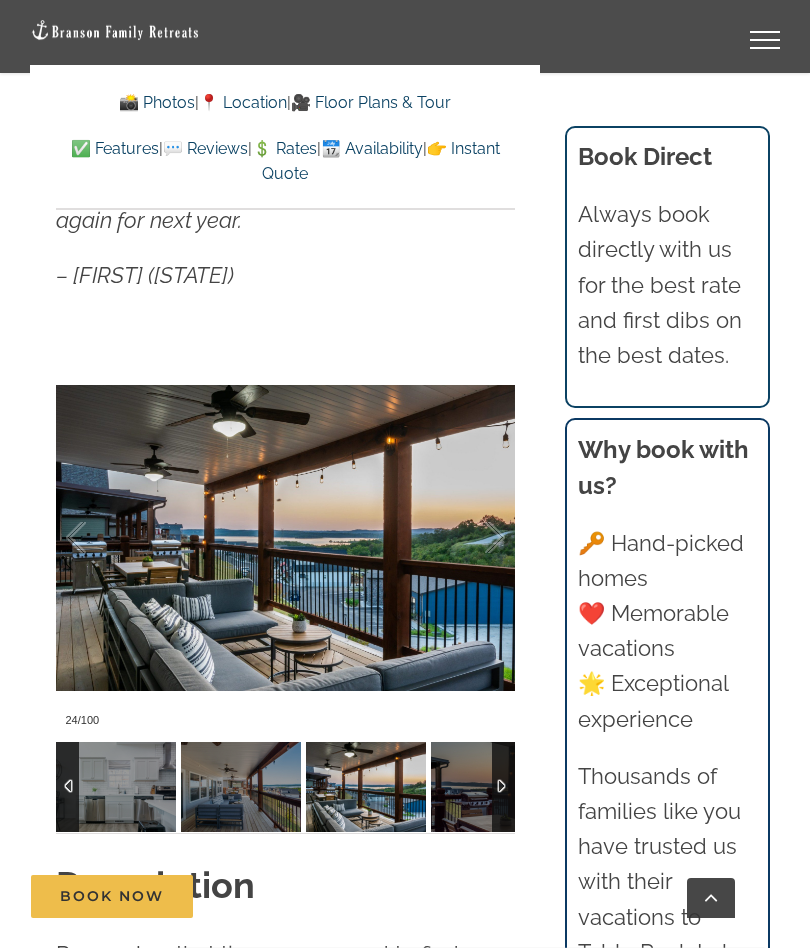 click at bounding box center (474, 538) 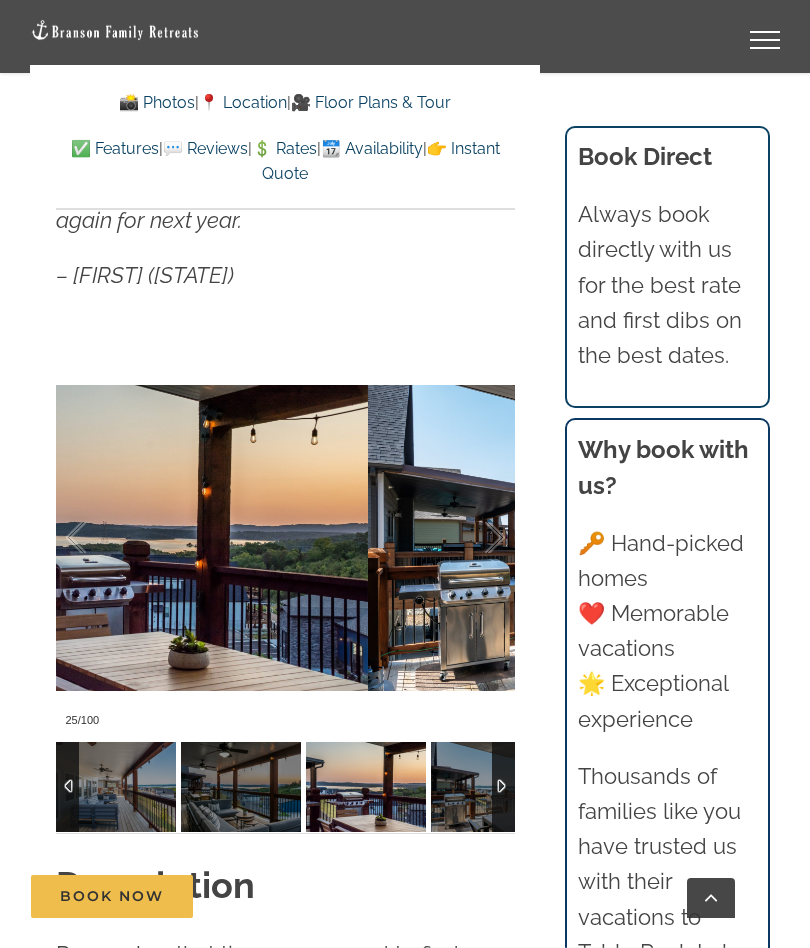 click at bounding box center [474, 538] 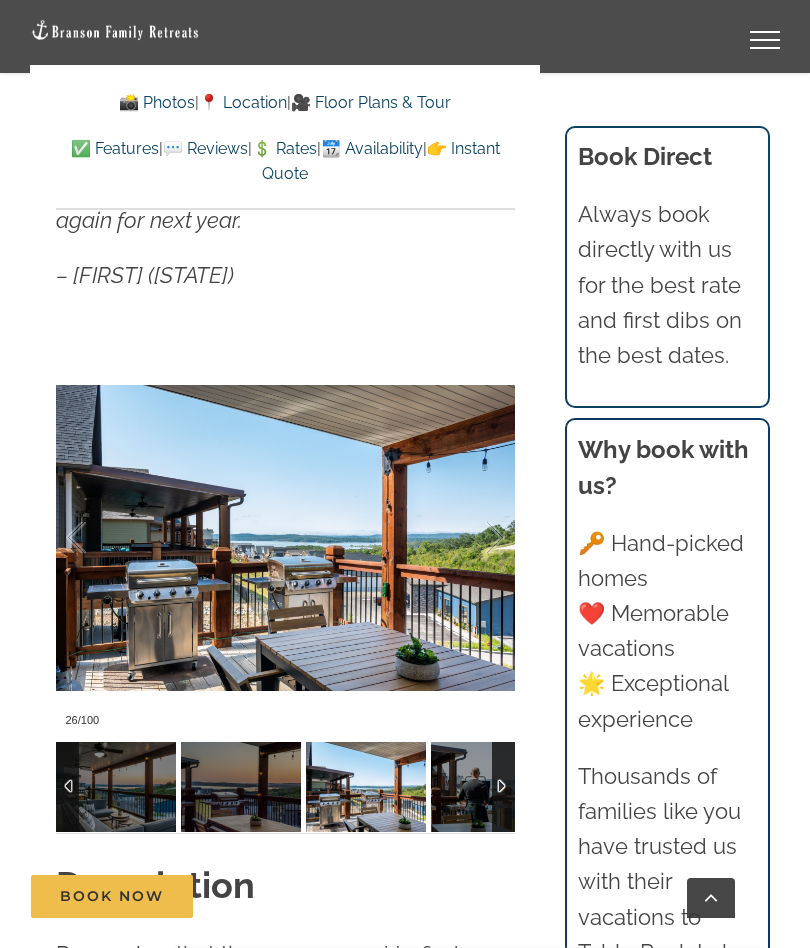 click at bounding box center (474, 538) 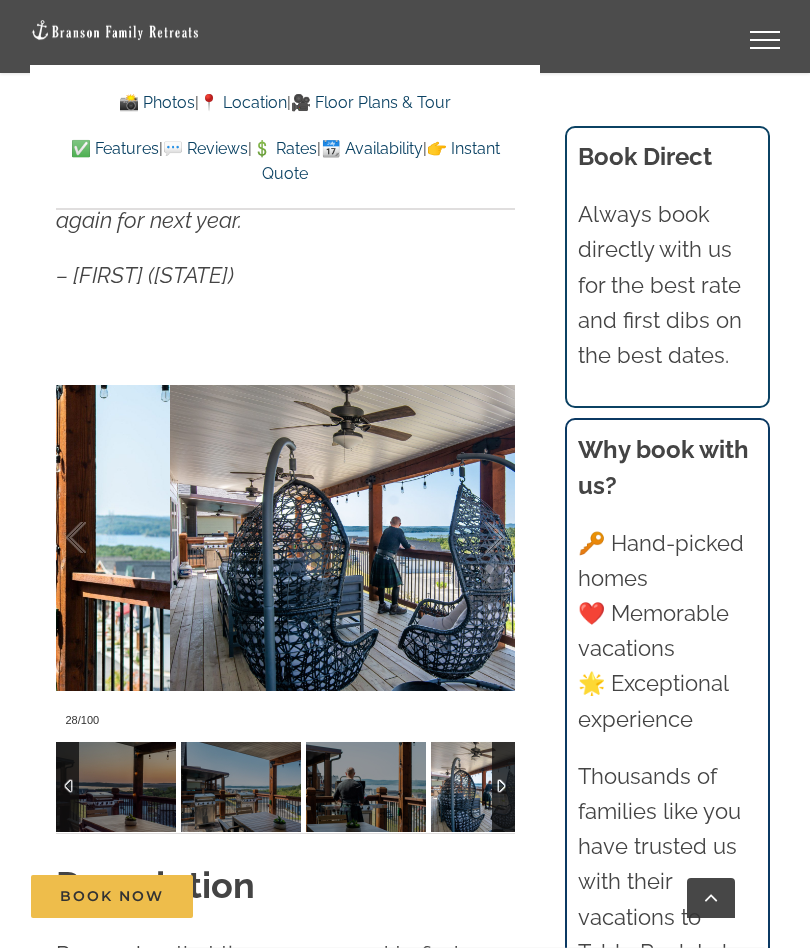 click at bounding box center (474, 538) 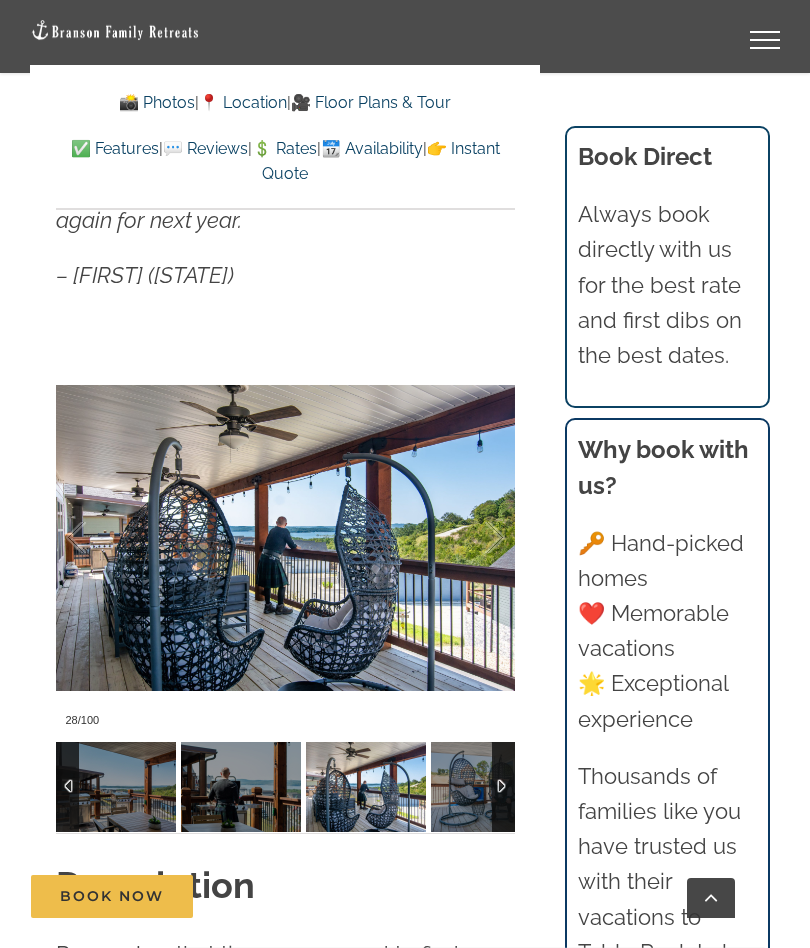 click at bounding box center (474, 538) 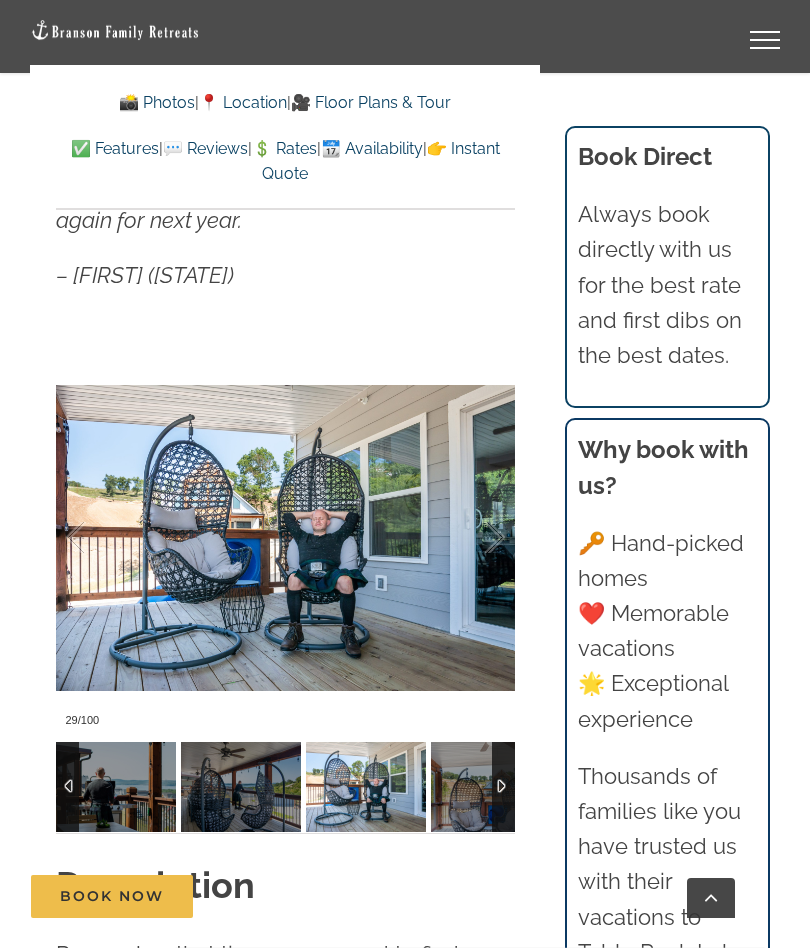 click at bounding box center (474, 538) 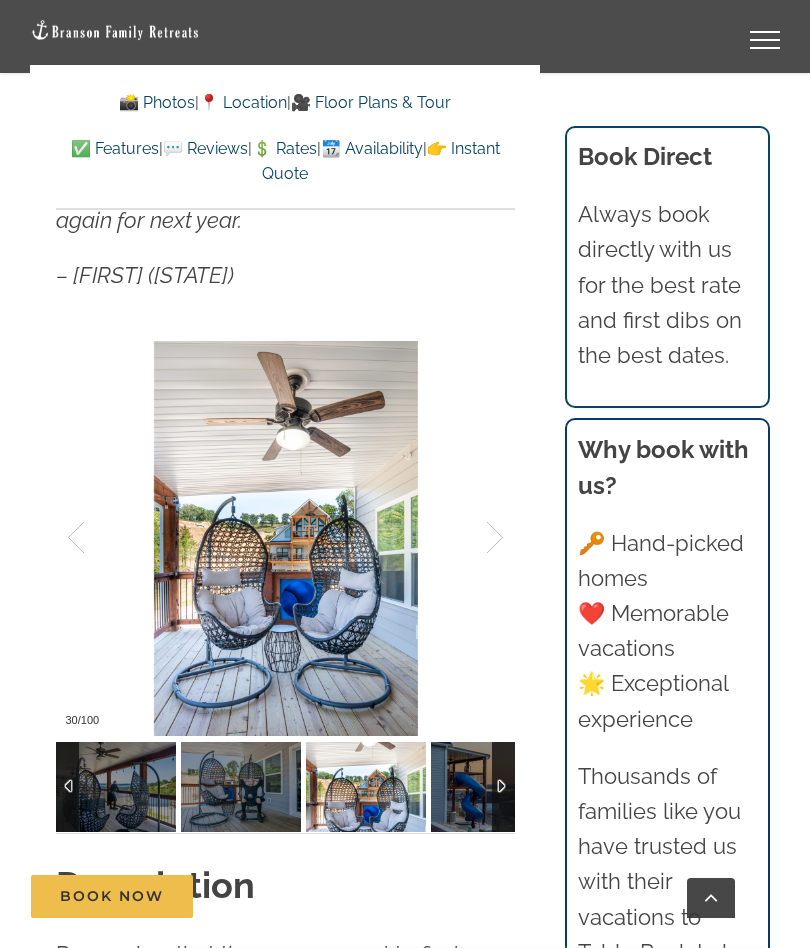 click at bounding box center [474, 538] 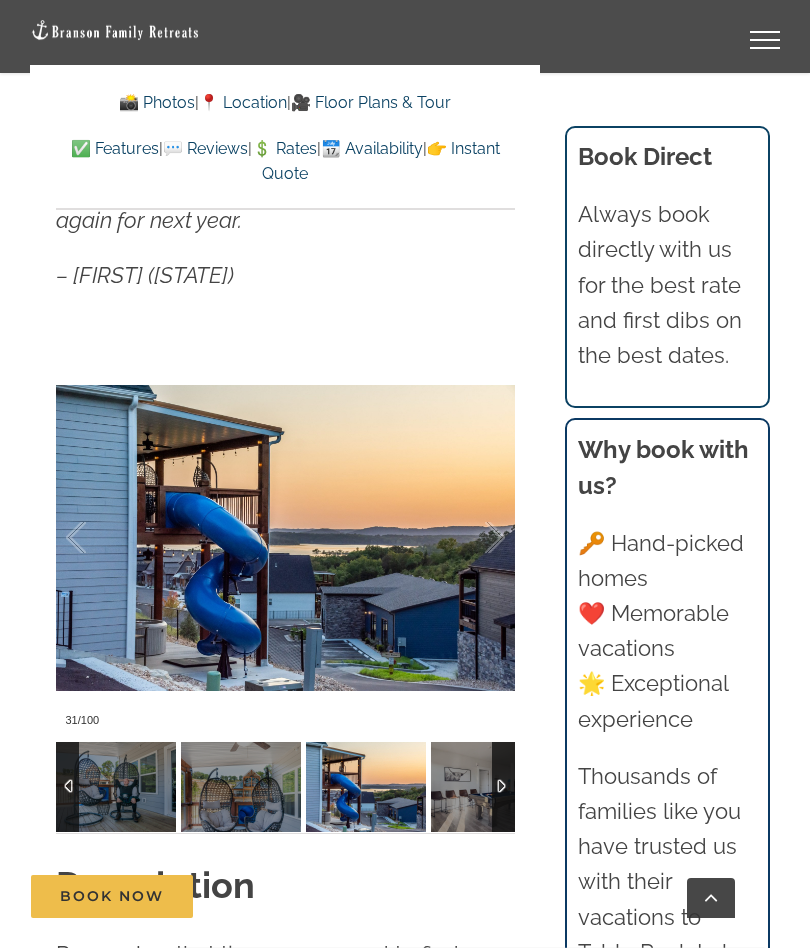 click at bounding box center (474, 538) 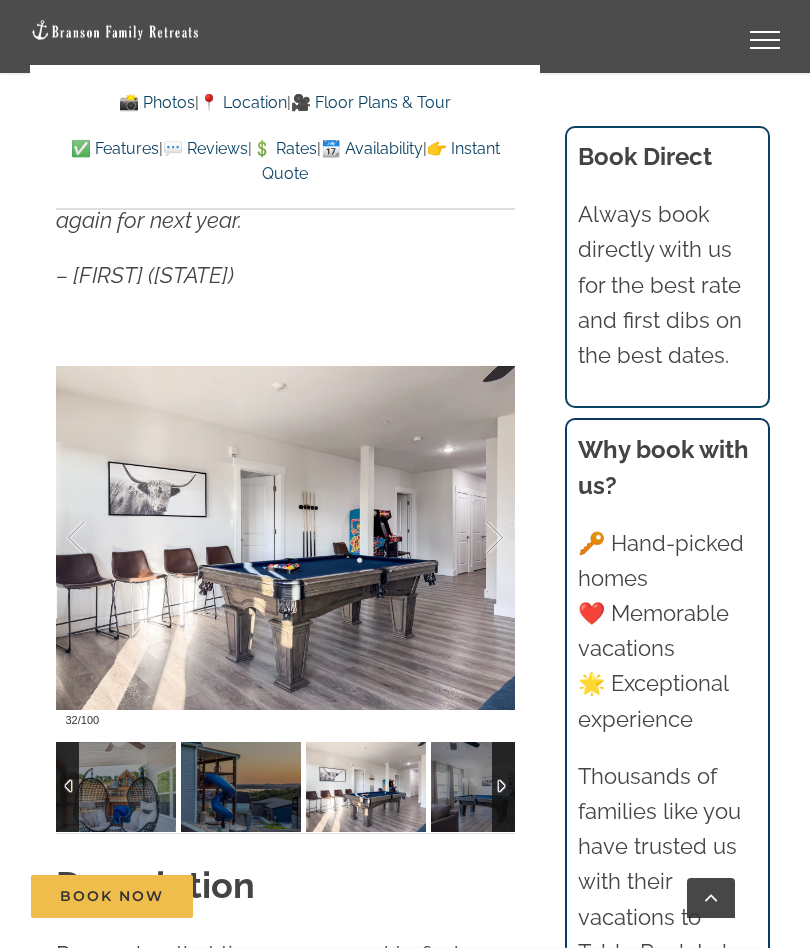 click at bounding box center (474, 538) 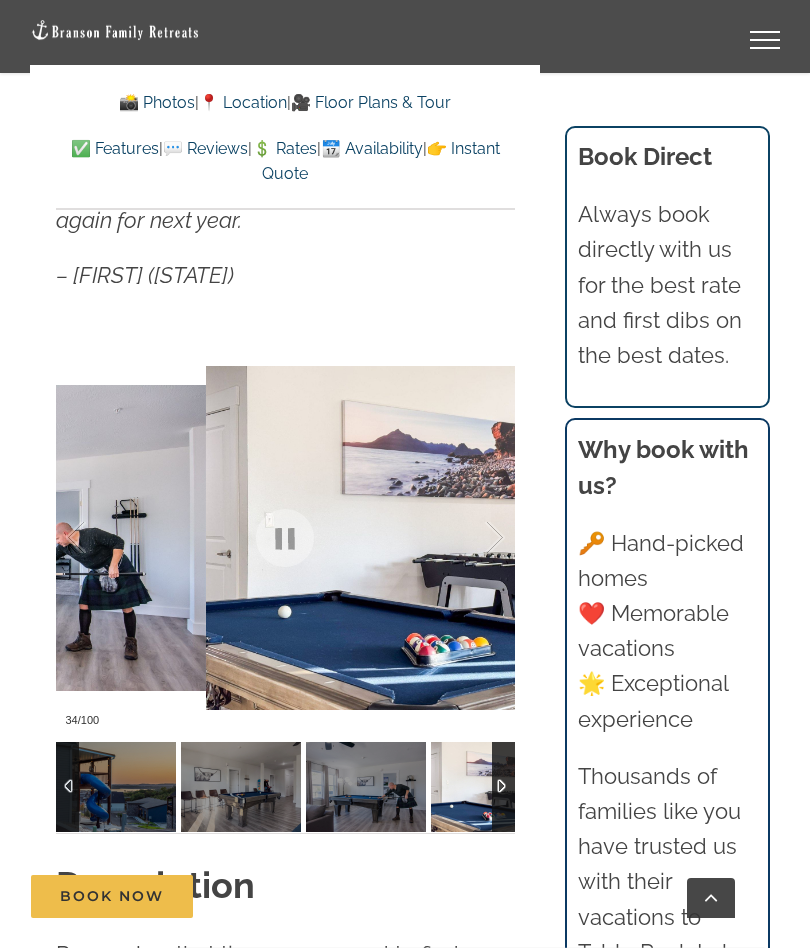 click at bounding box center (474, 538) 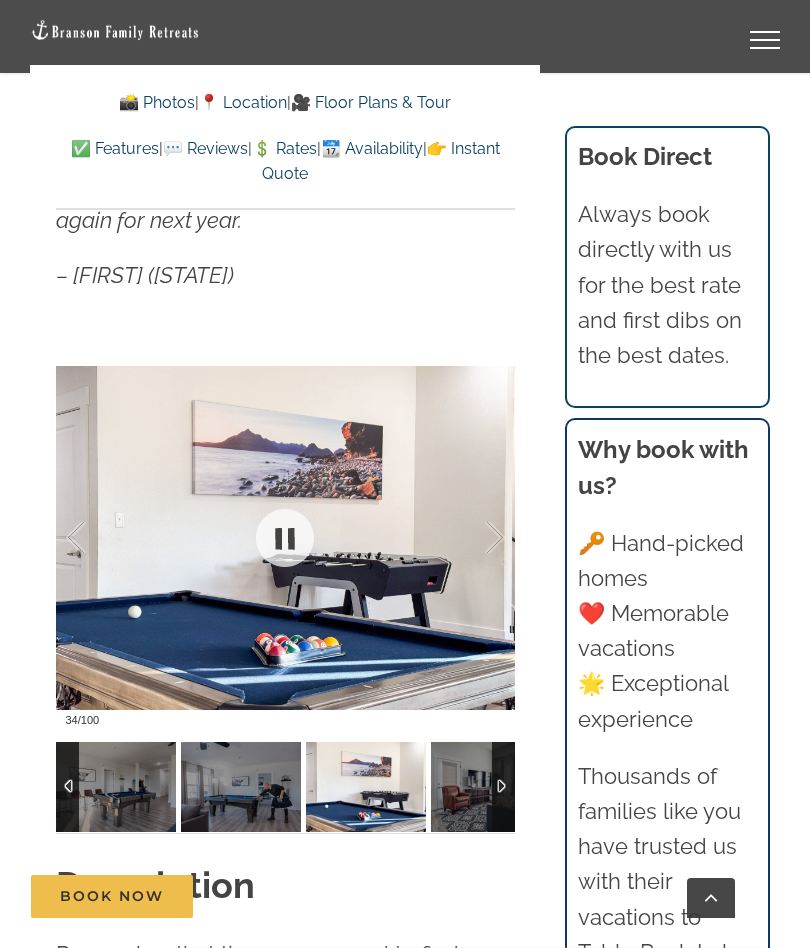 click at bounding box center [474, 538] 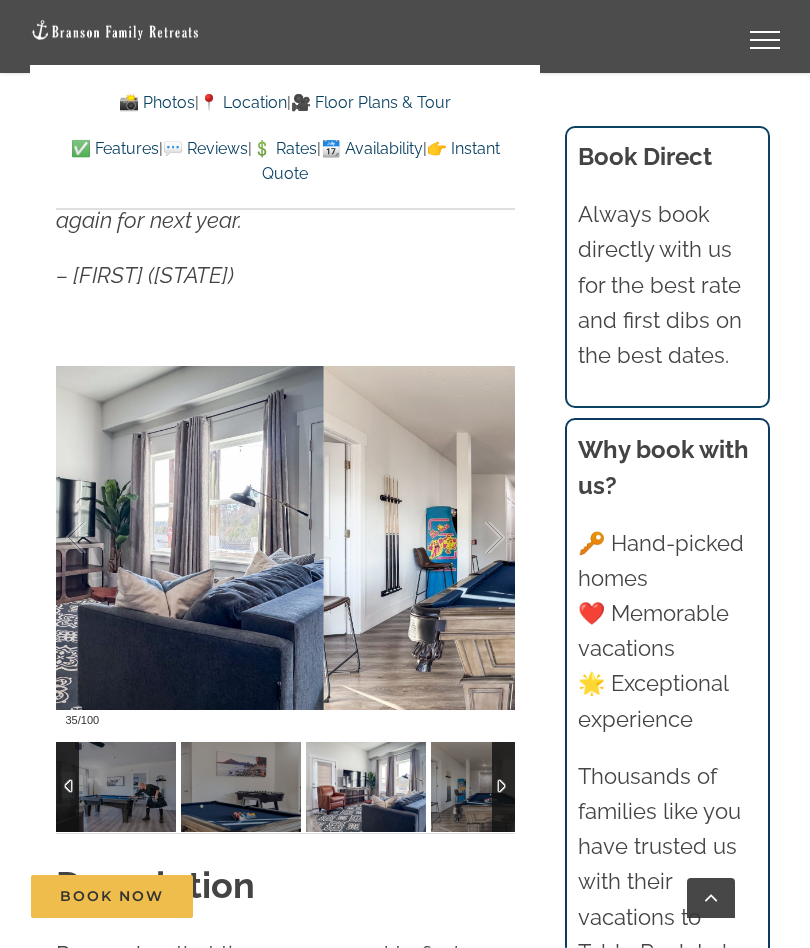 click at bounding box center [474, 538] 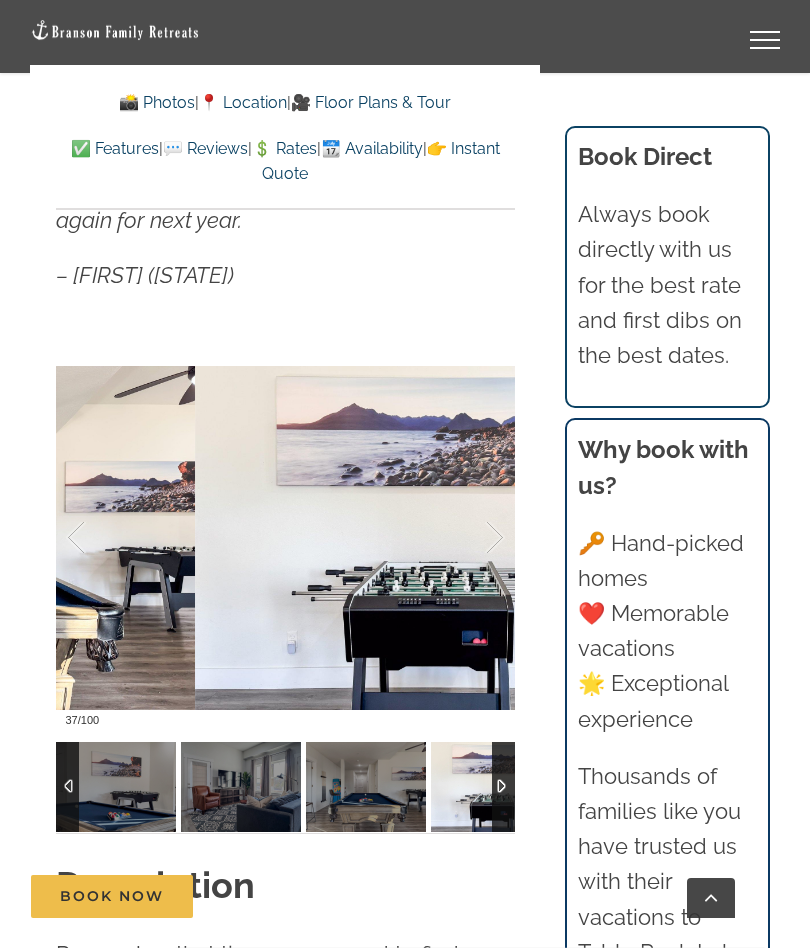 click at bounding box center [474, 538] 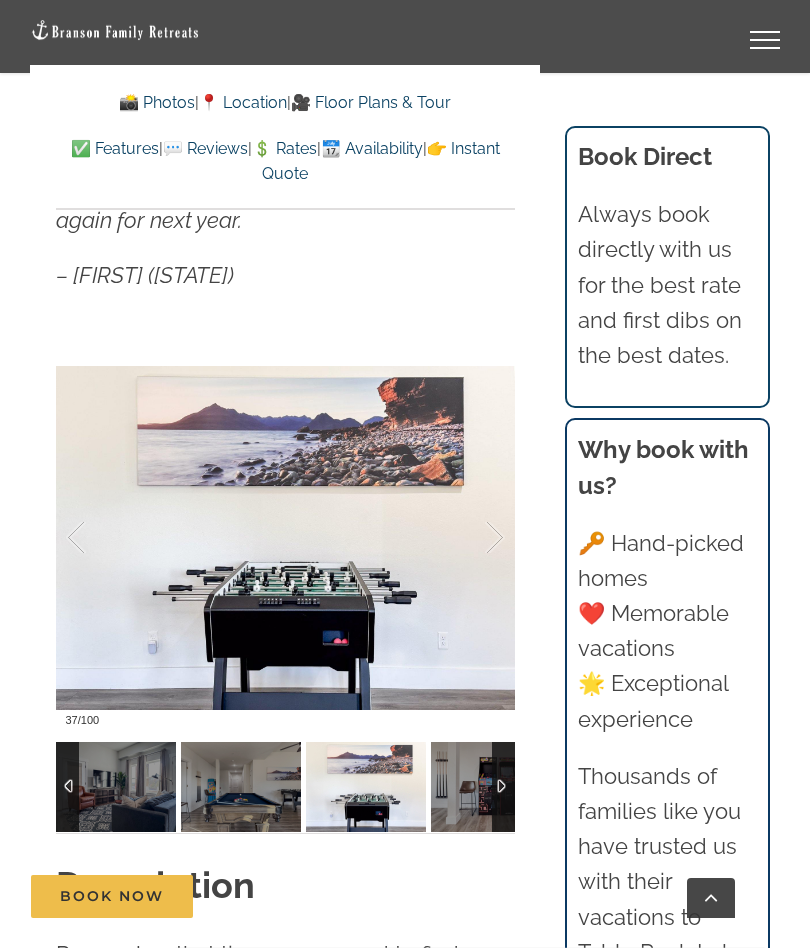 click at bounding box center (474, 538) 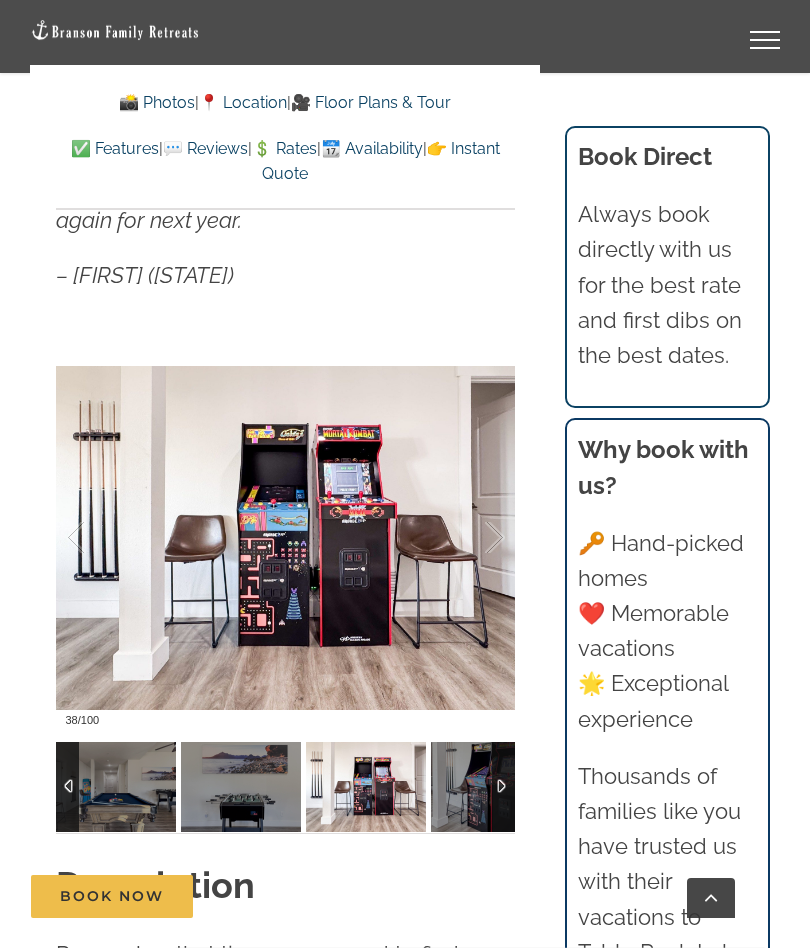 click at bounding box center [474, 538] 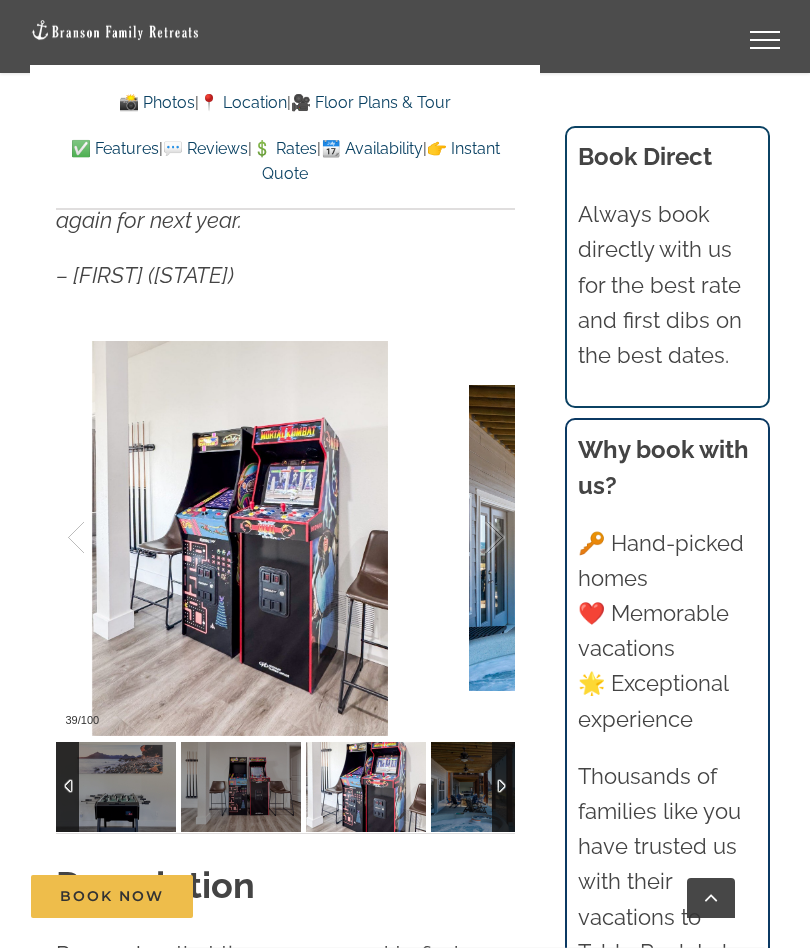 click at bounding box center [474, 538] 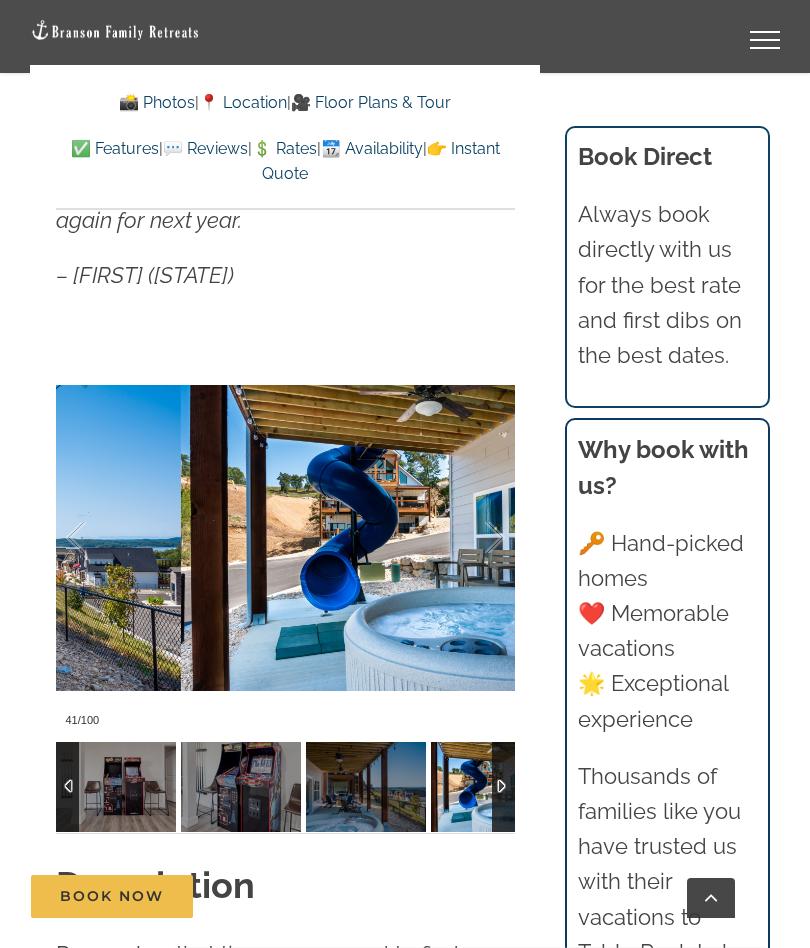 click at bounding box center (474, 538) 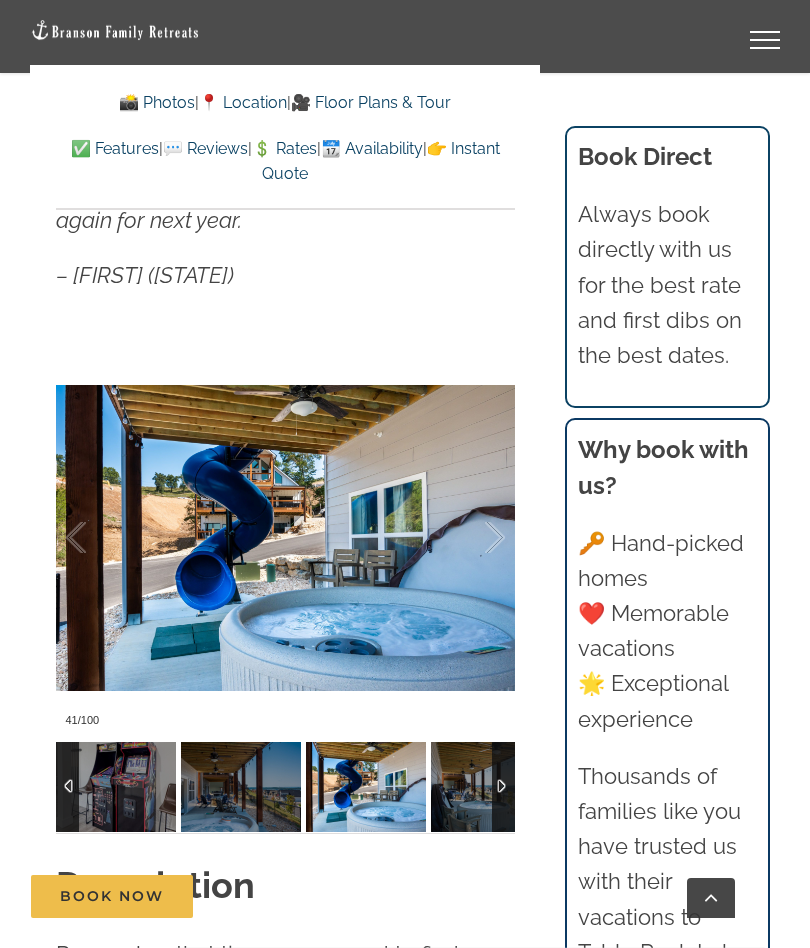 click at bounding box center [474, 538] 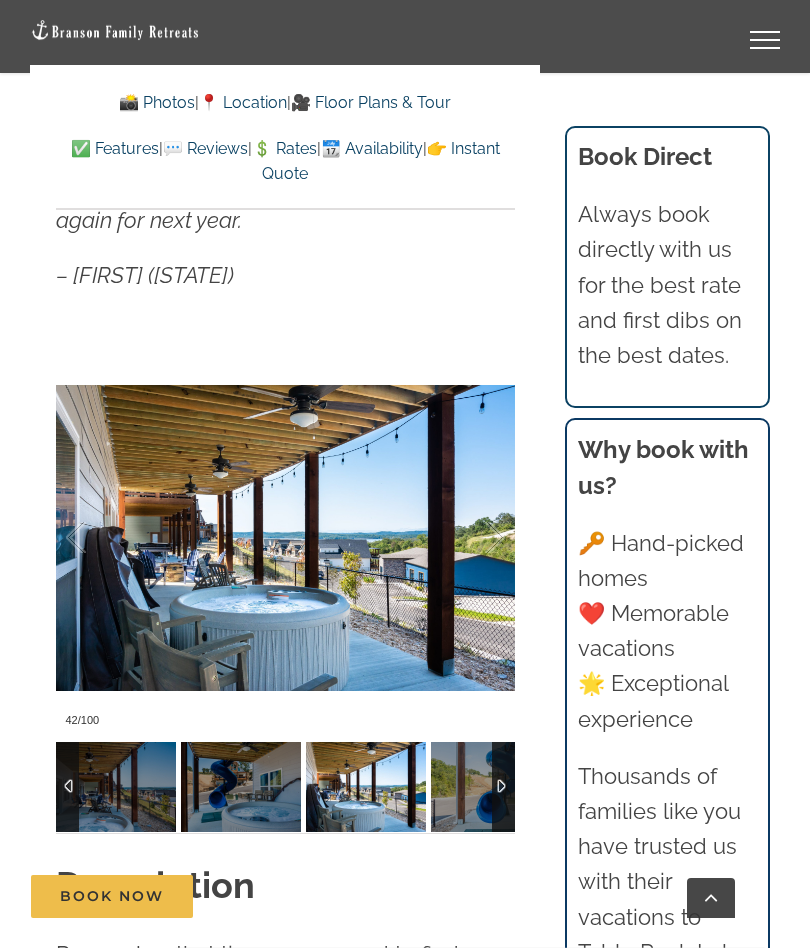 click at bounding box center (474, 538) 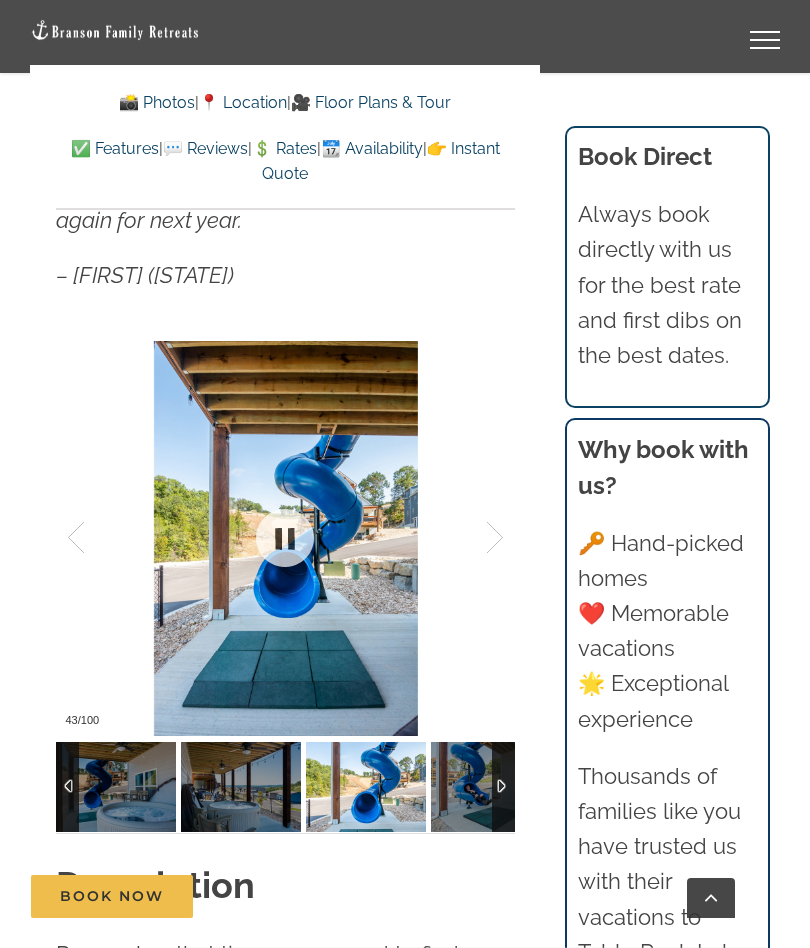 click at bounding box center [285, 537] 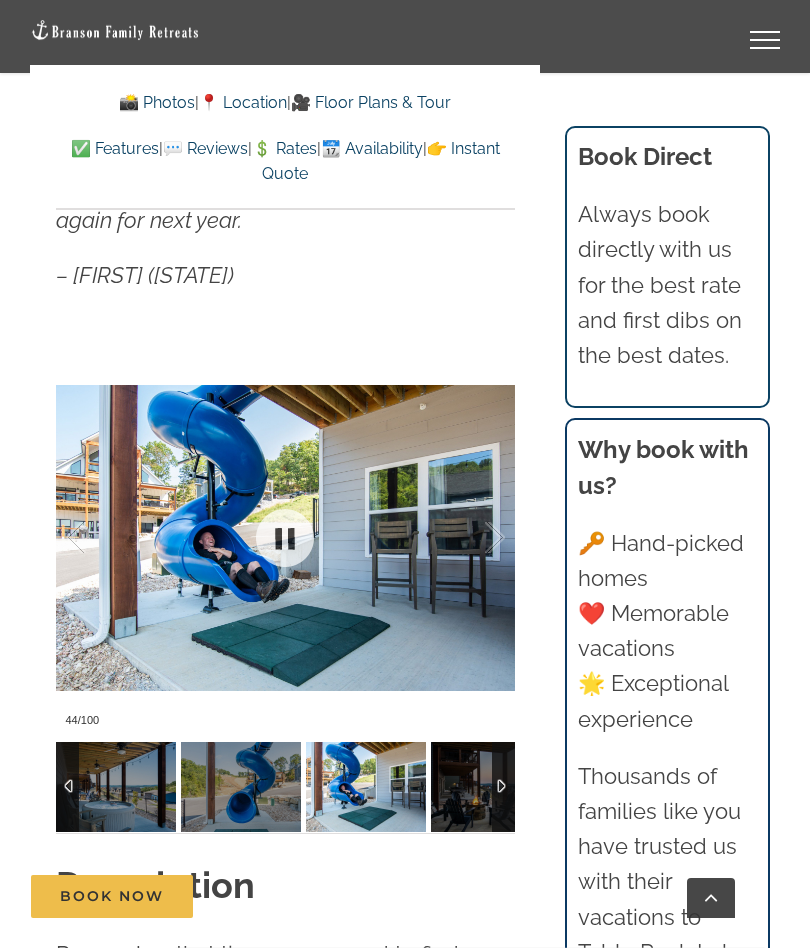 click at bounding box center [285, 537] 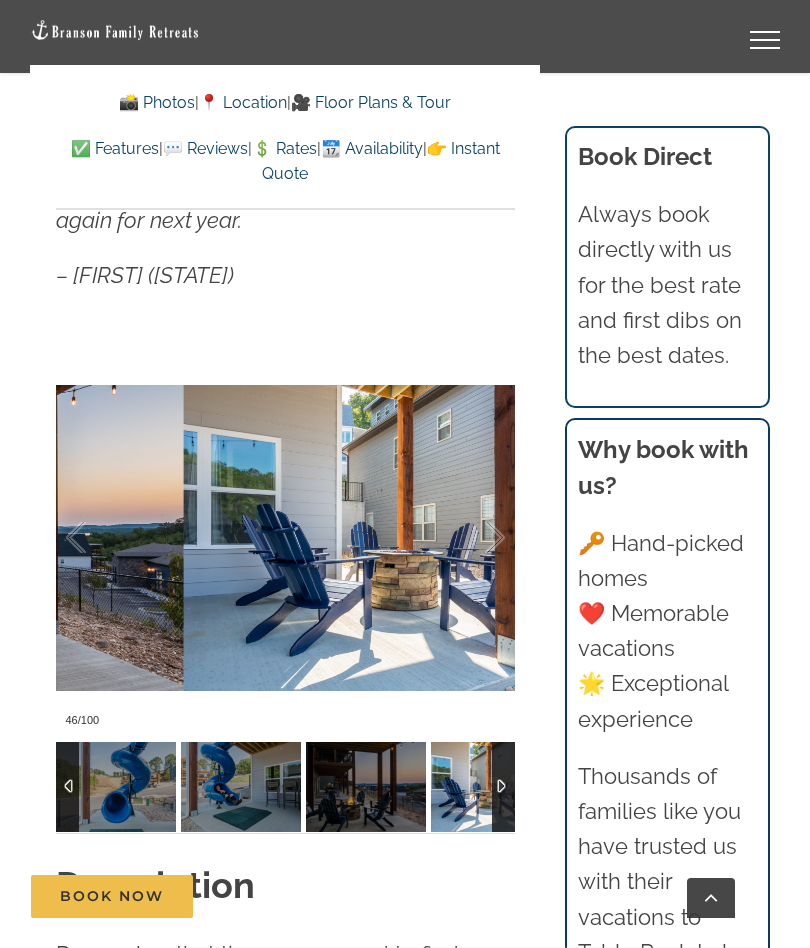click at bounding box center (474, 538) 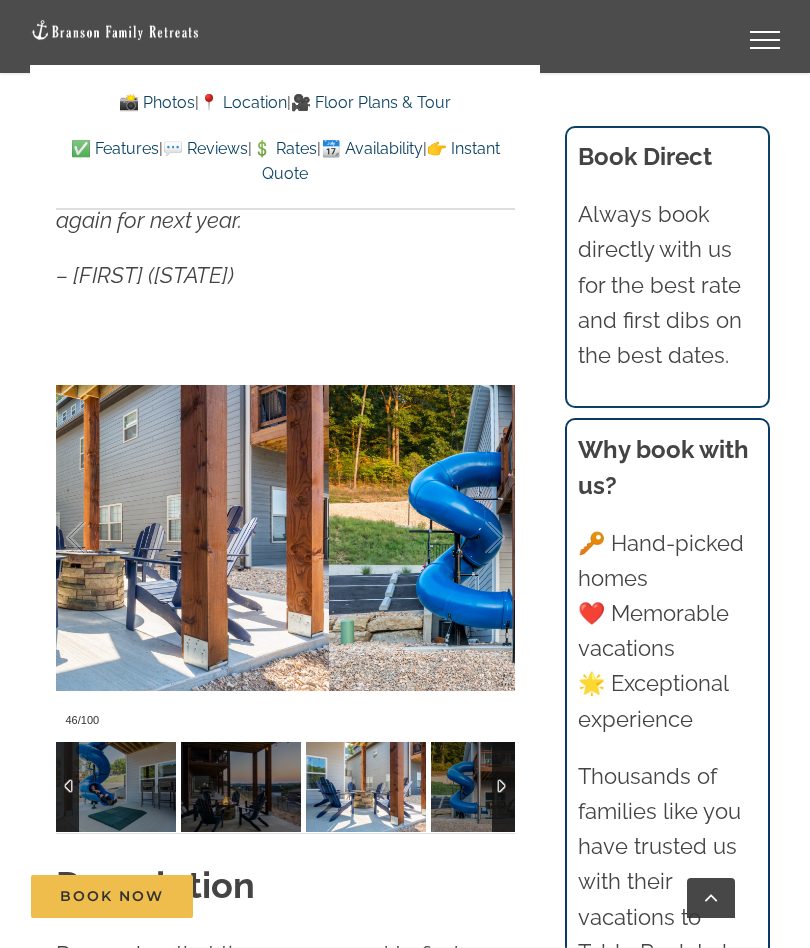click at bounding box center [474, 538] 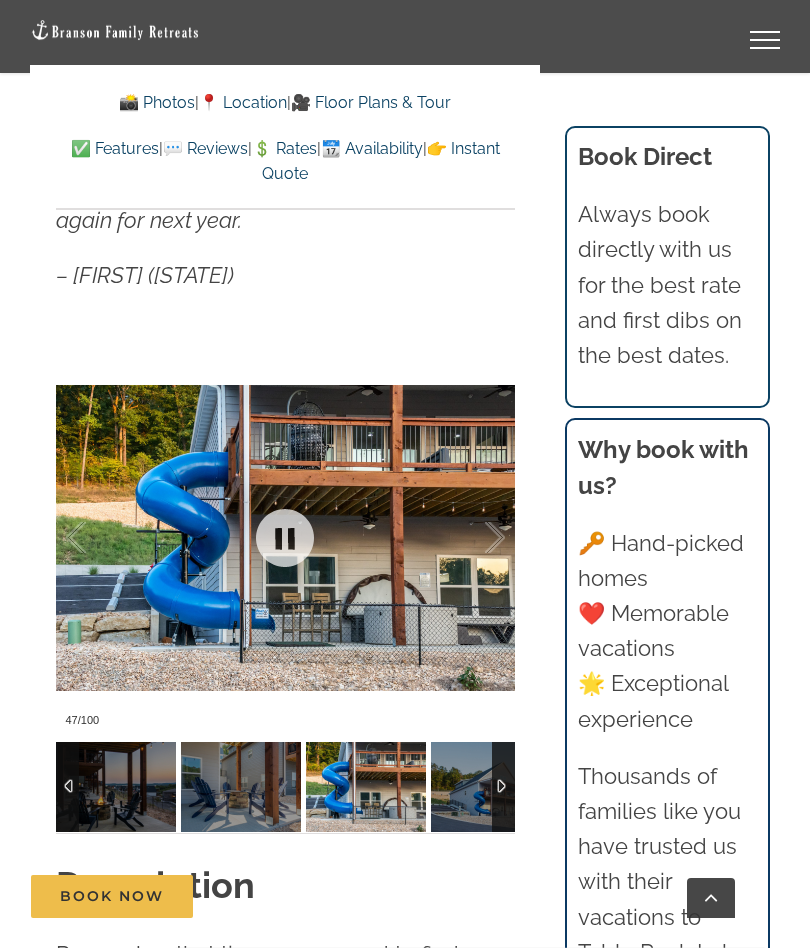 click at bounding box center [285, 537] 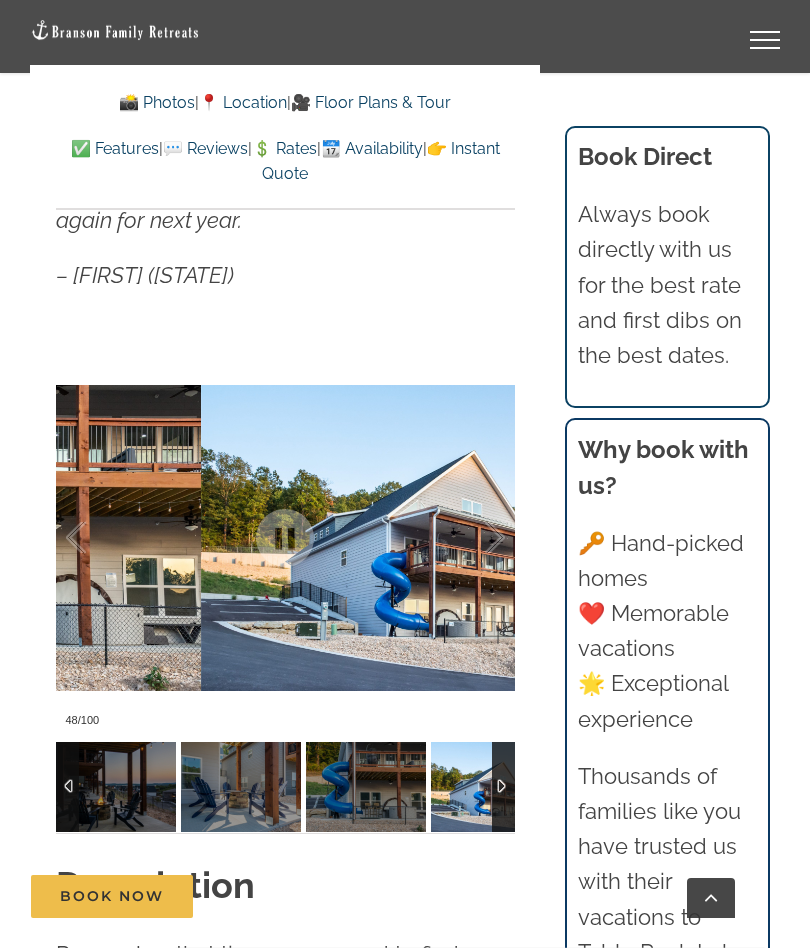 click at bounding box center [474, 538] 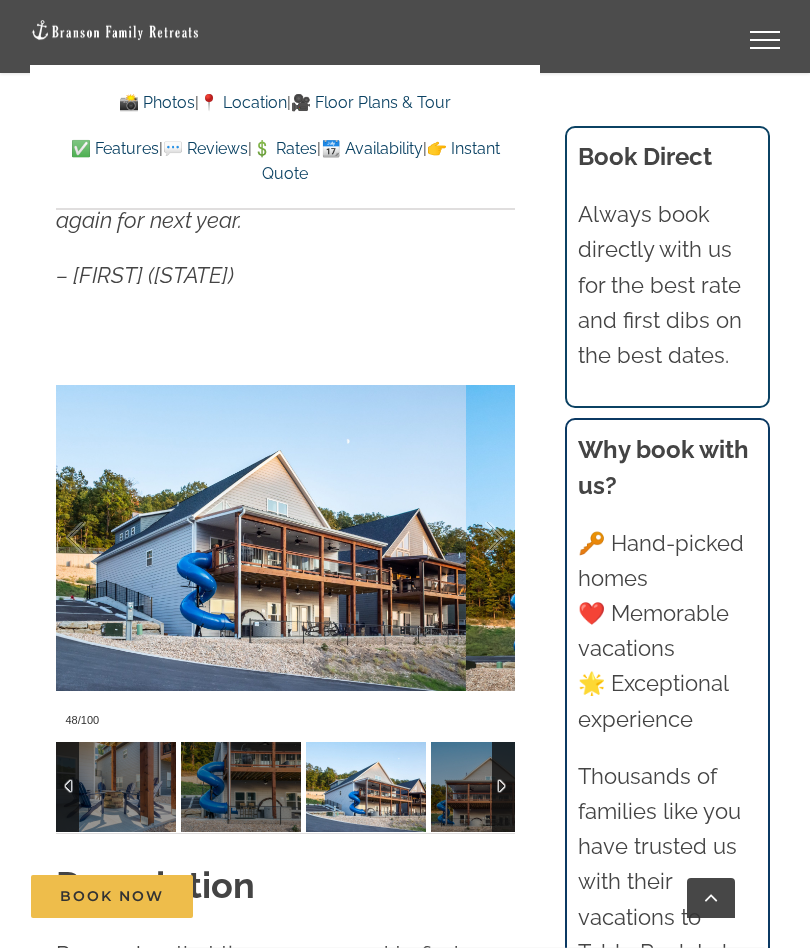 click at bounding box center (474, 538) 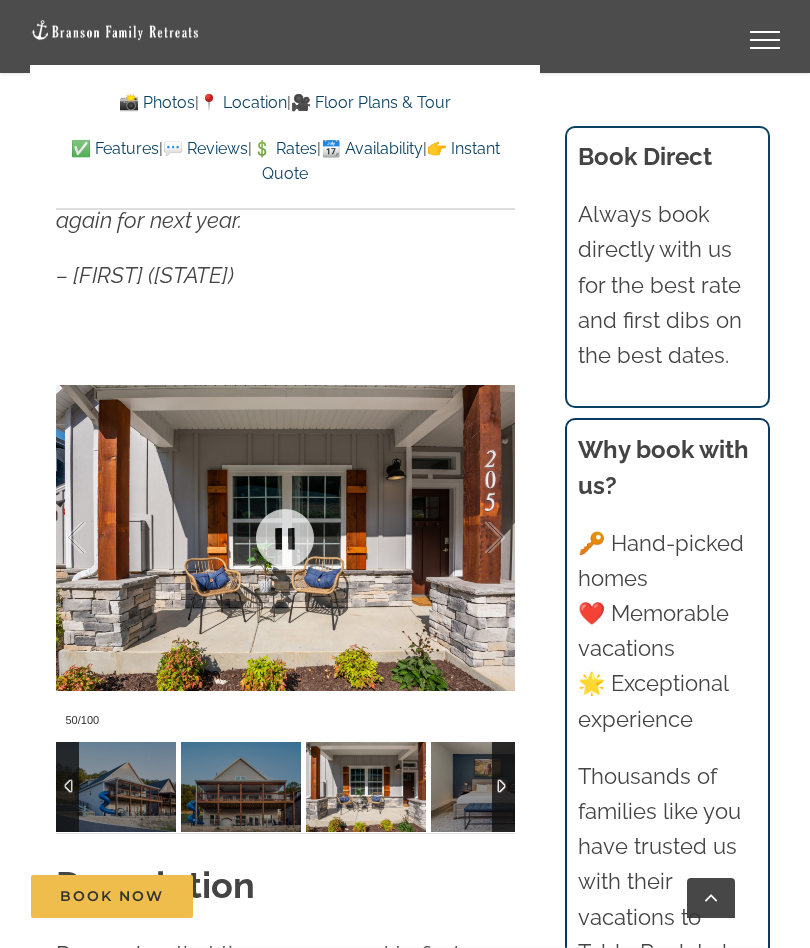 click at bounding box center (285, 537) 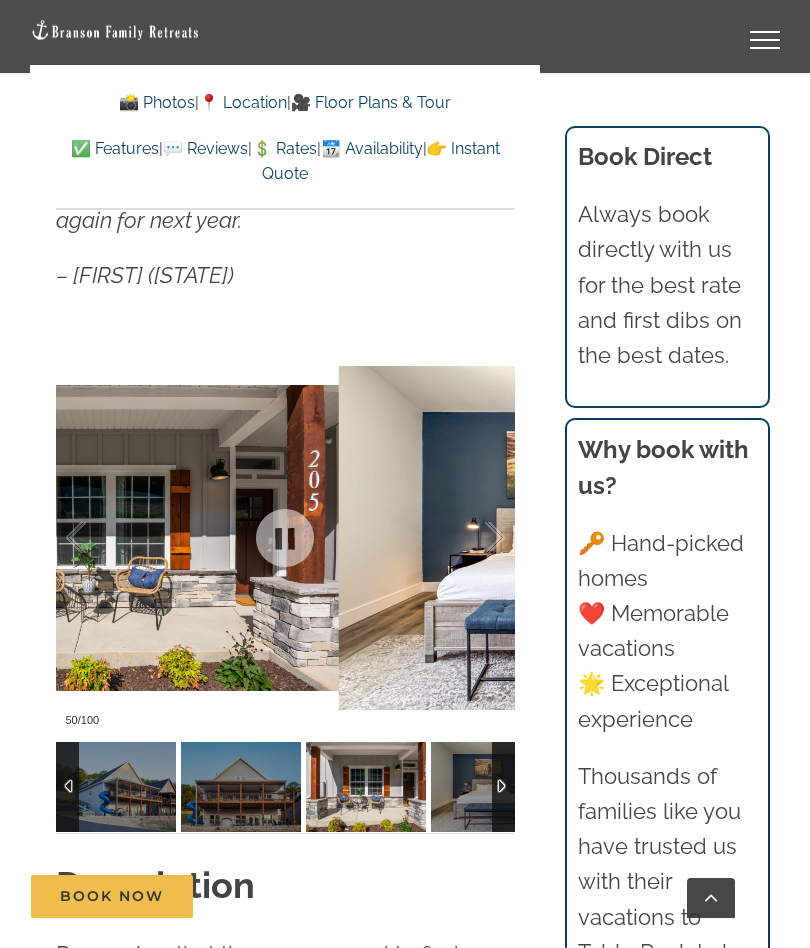 click at bounding box center [474, 538] 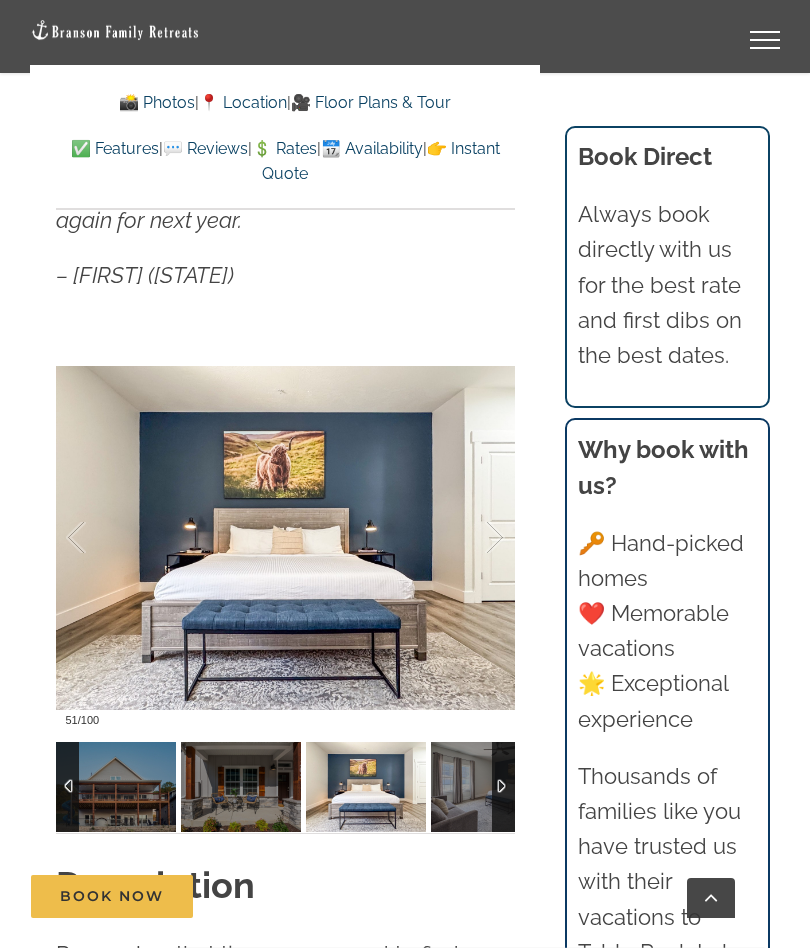 click at bounding box center [474, 538] 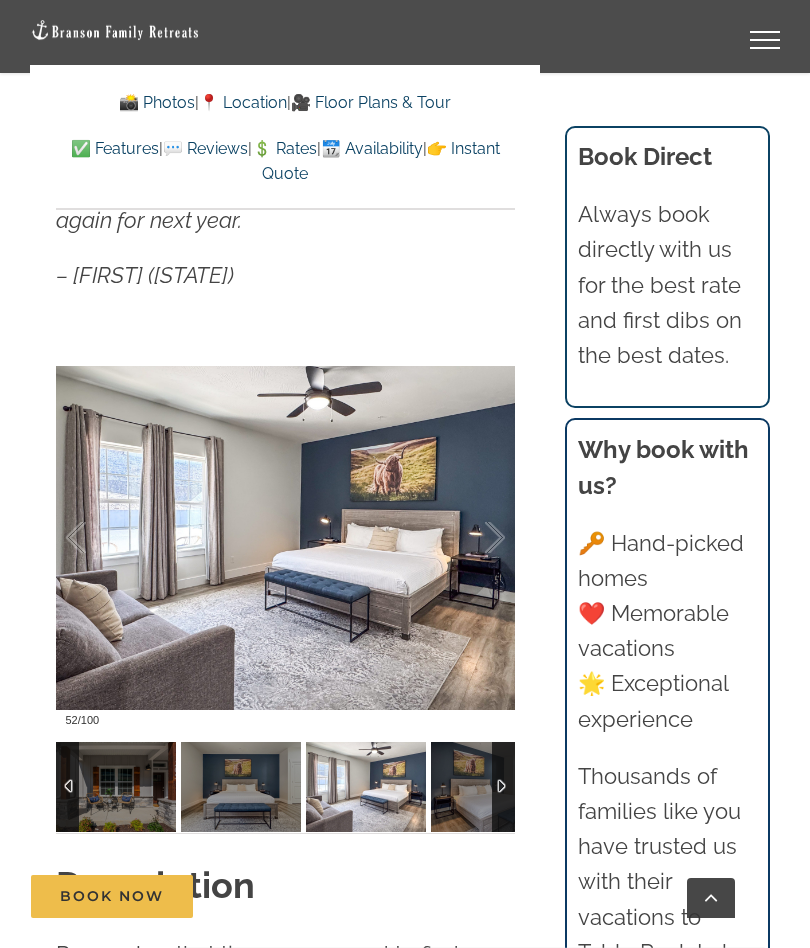 click at bounding box center [474, 538] 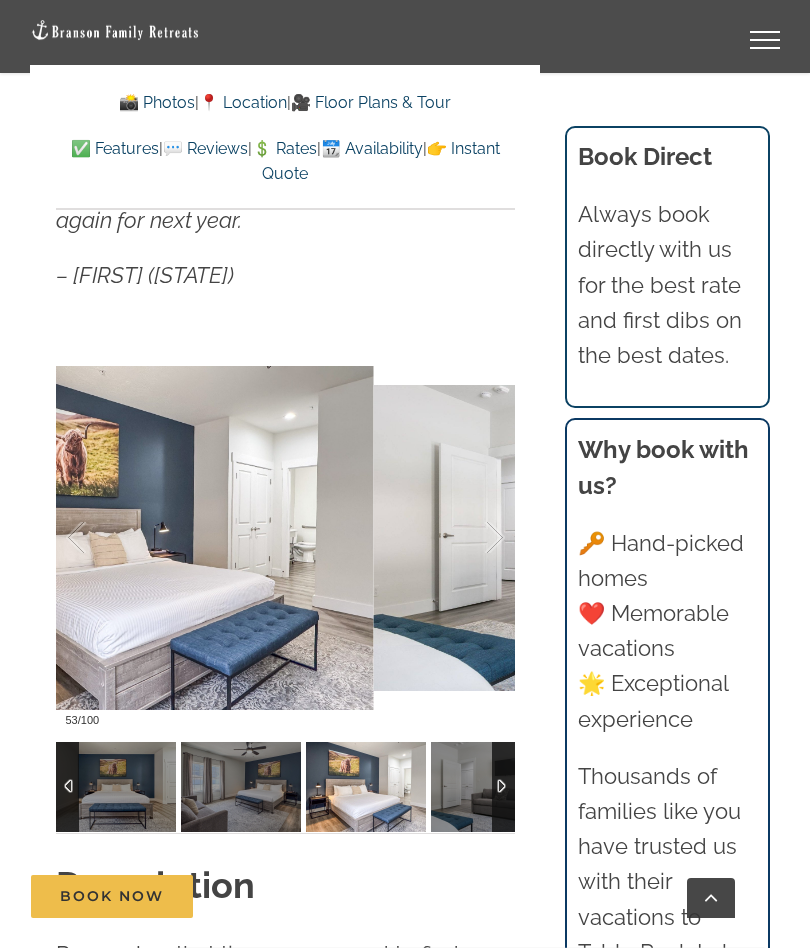click at bounding box center [474, 538] 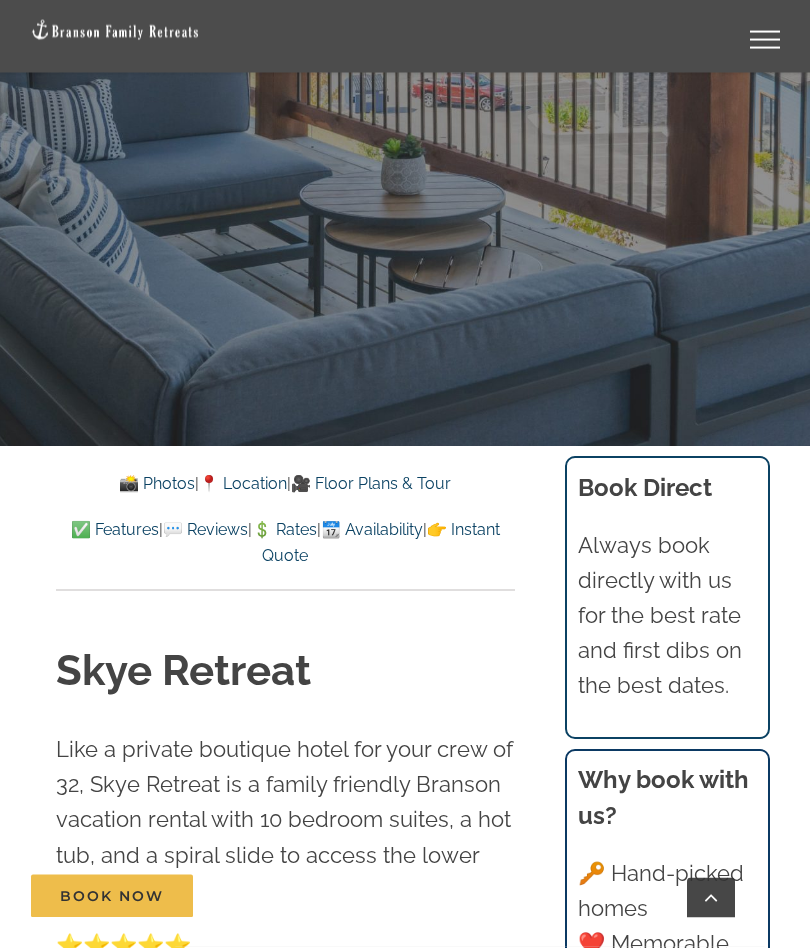 click on "🎥 Floor Plans & Tour" at bounding box center (371, 484) 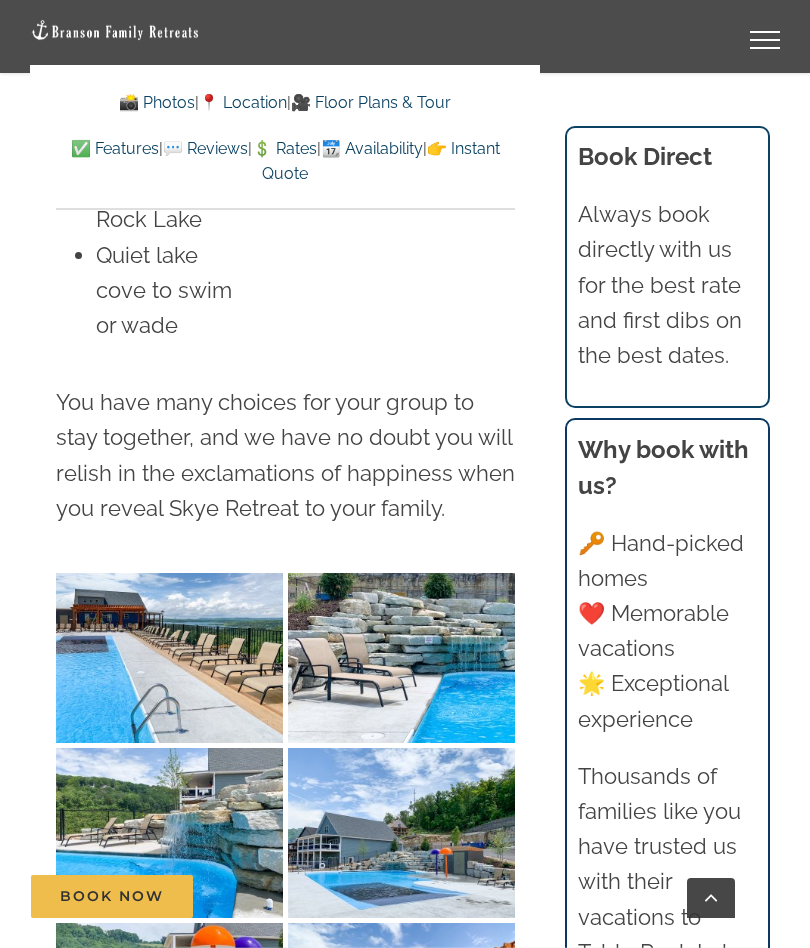 scroll, scrollTop: 6236, scrollLeft: 0, axis: vertical 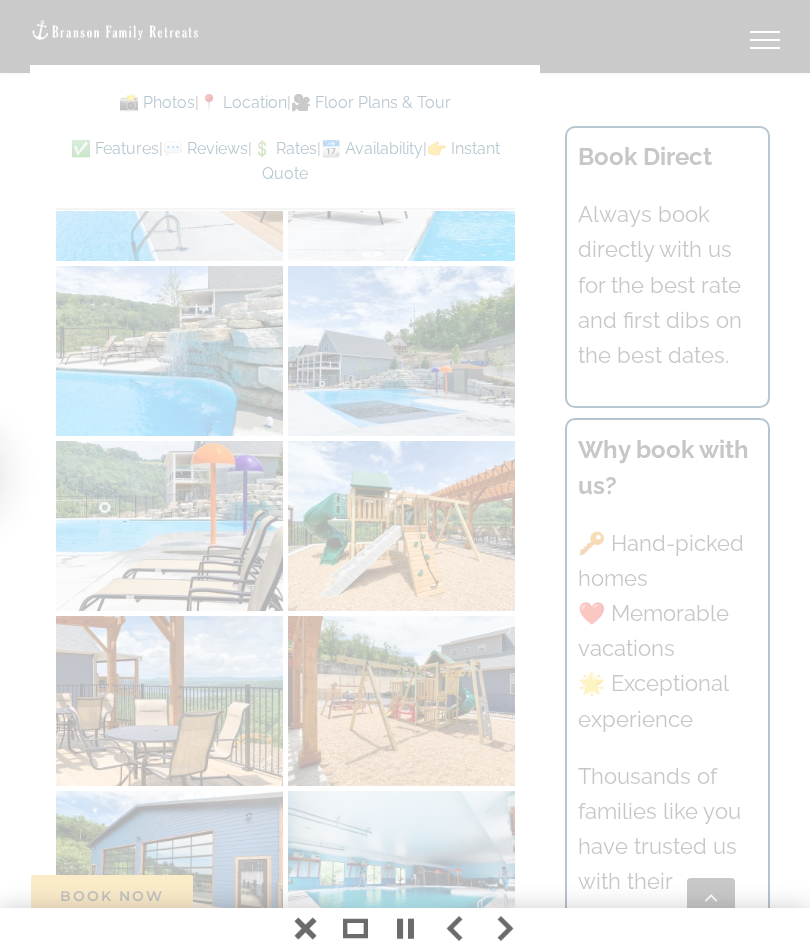 click at bounding box center (404, 453) 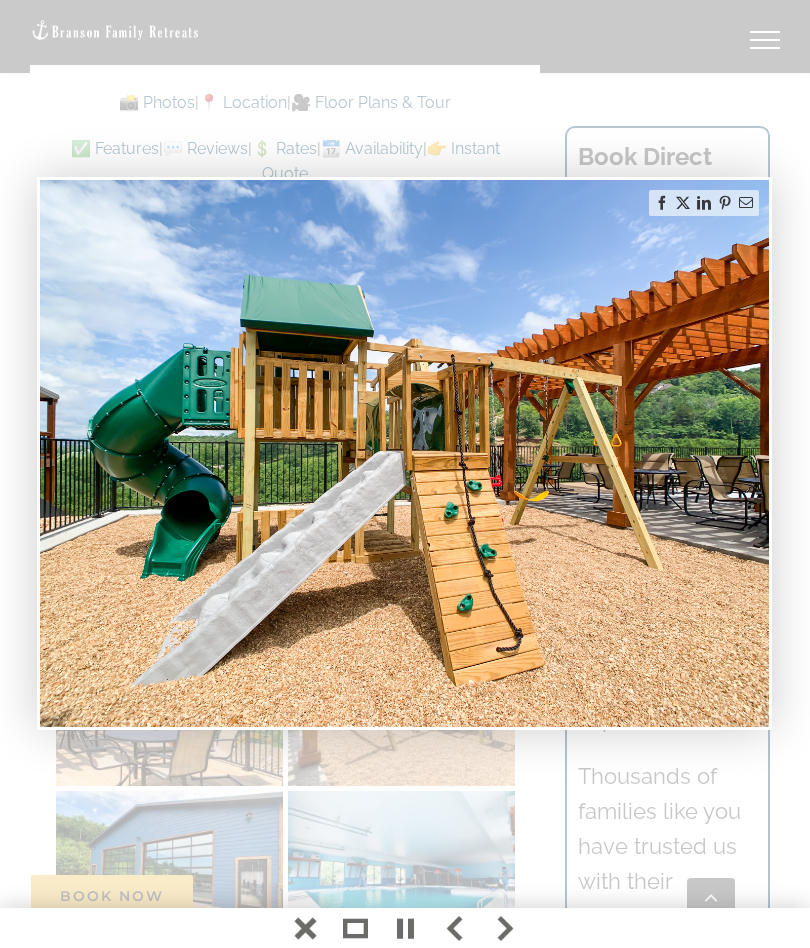 click at bounding box center [404, 453] 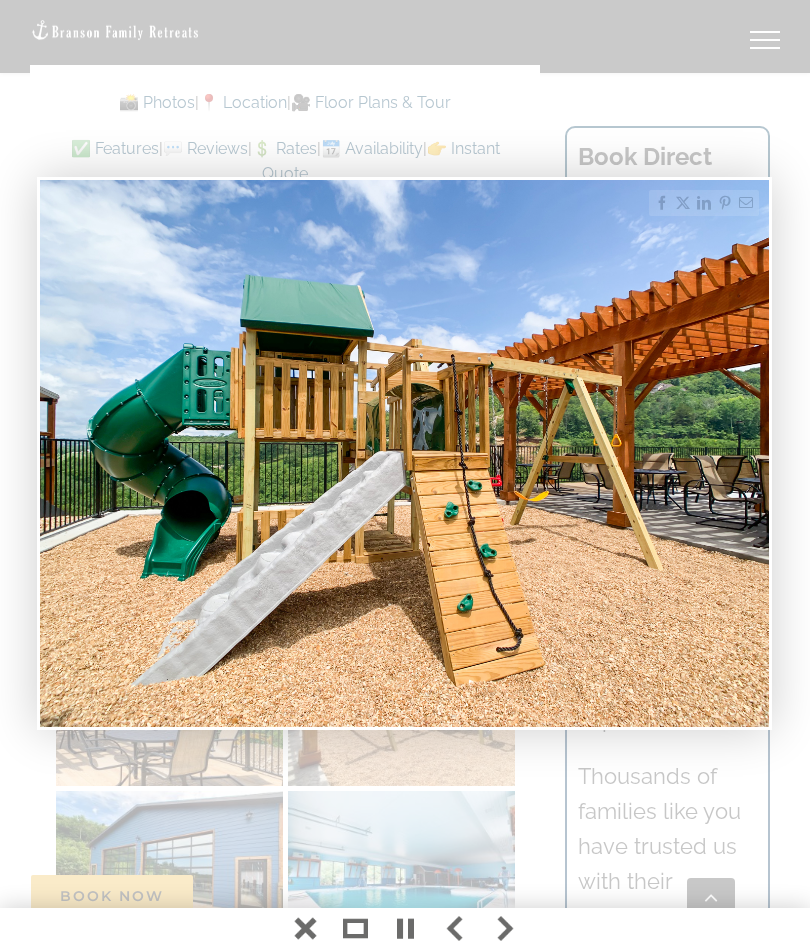 click at bounding box center [404, 453] 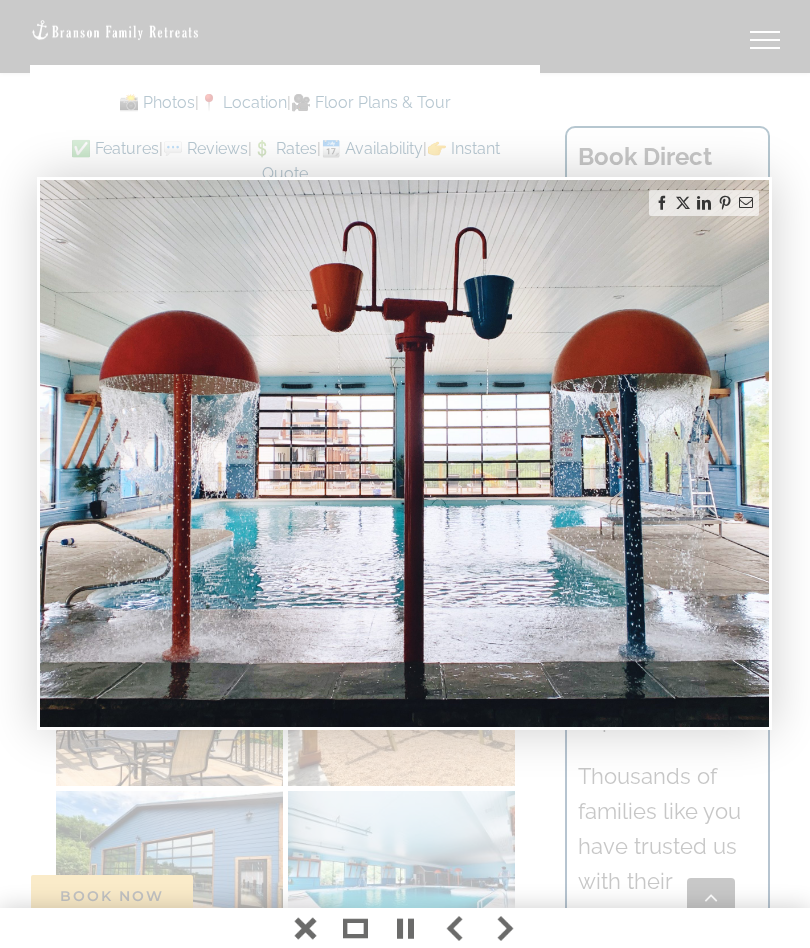 click at bounding box center [404, 453] 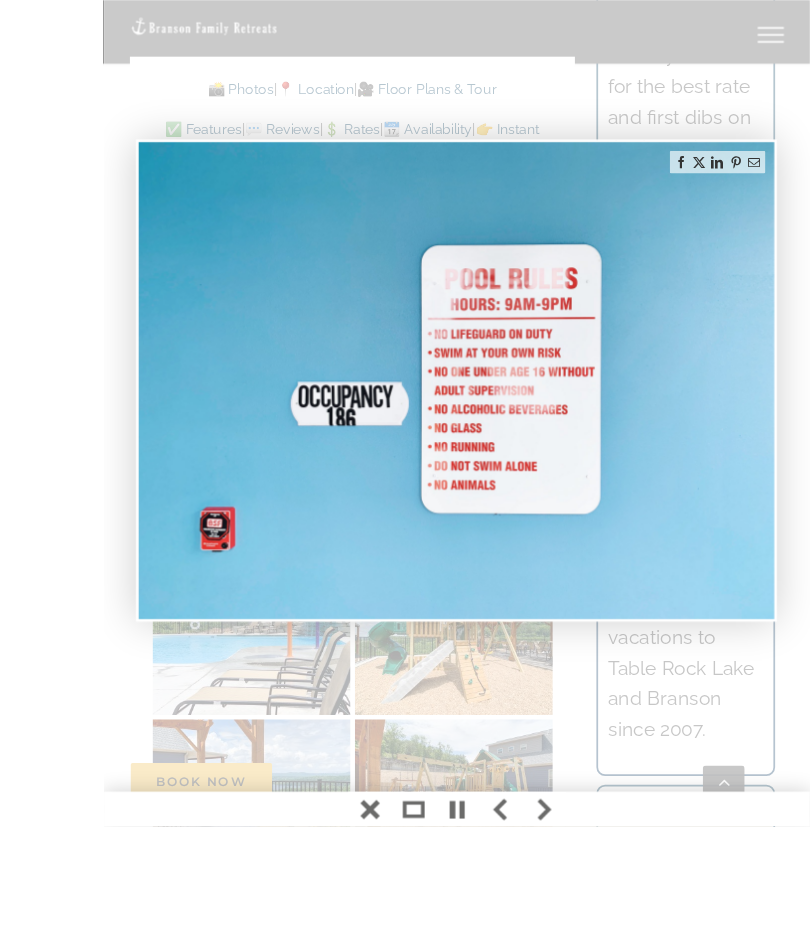 scroll, scrollTop: 6696, scrollLeft: 0, axis: vertical 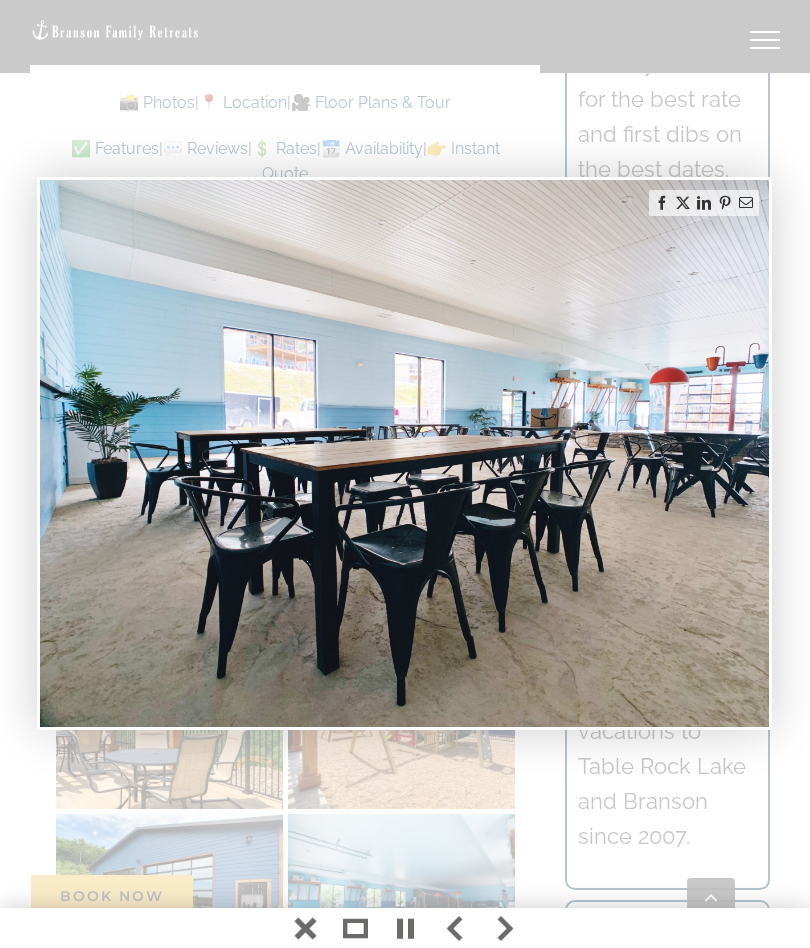 click at bounding box center [683, 203] 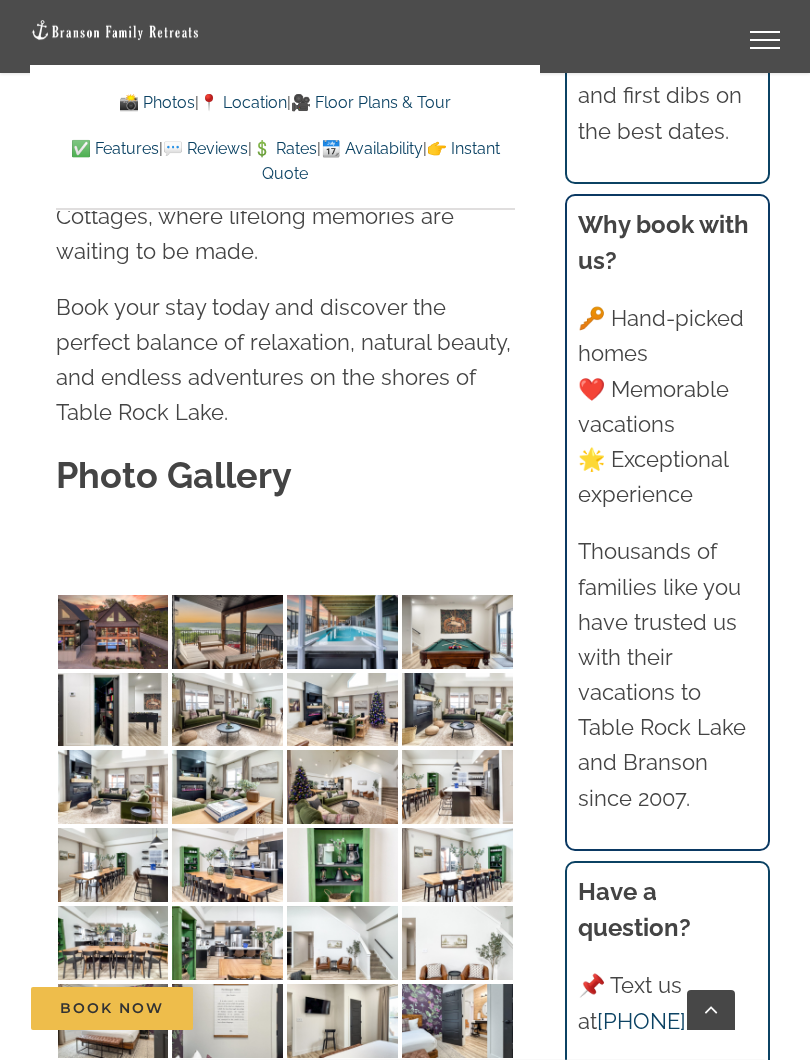 scroll, scrollTop: 6972, scrollLeft: 0, axis: vertical 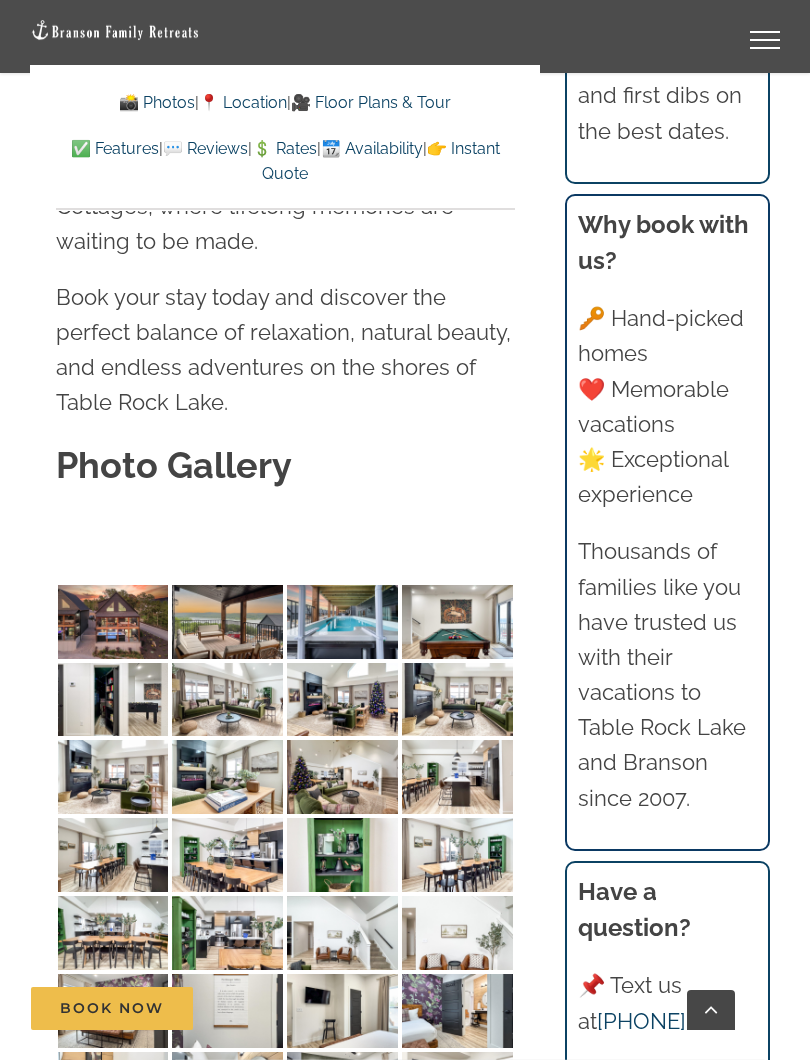 click at bounding box center [113, 622] 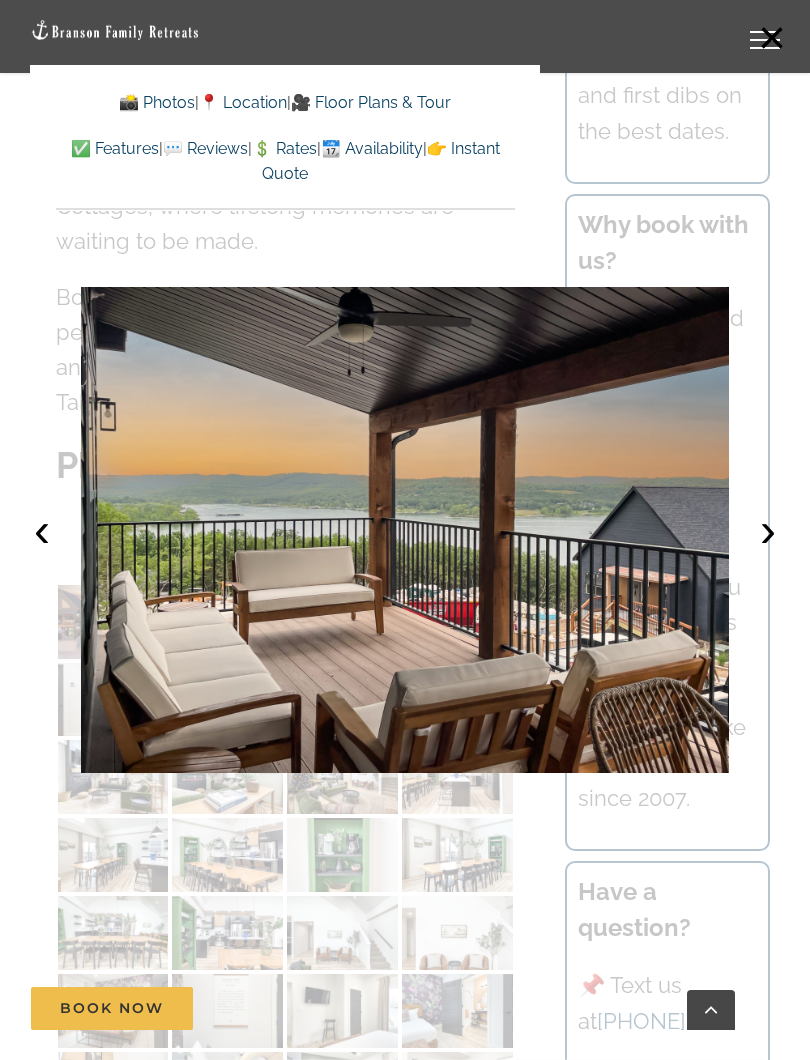 click on "›" at bounding box center [768, 530] 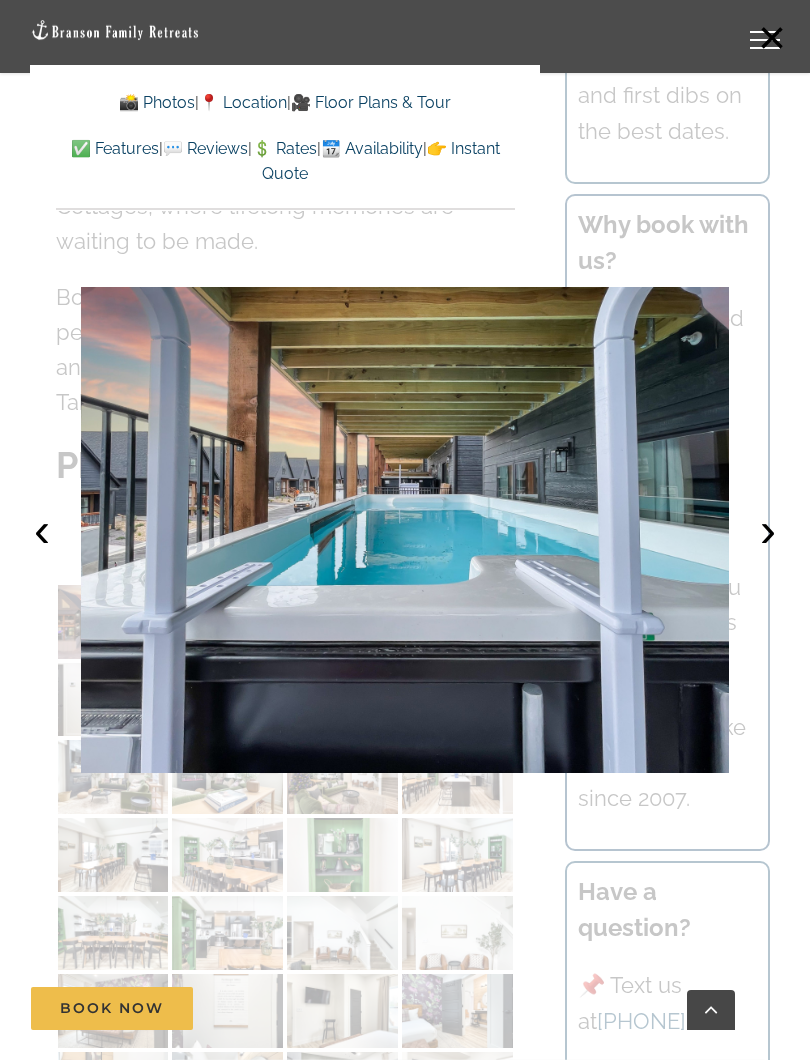 click on "›" at bounding box center (768, 530) 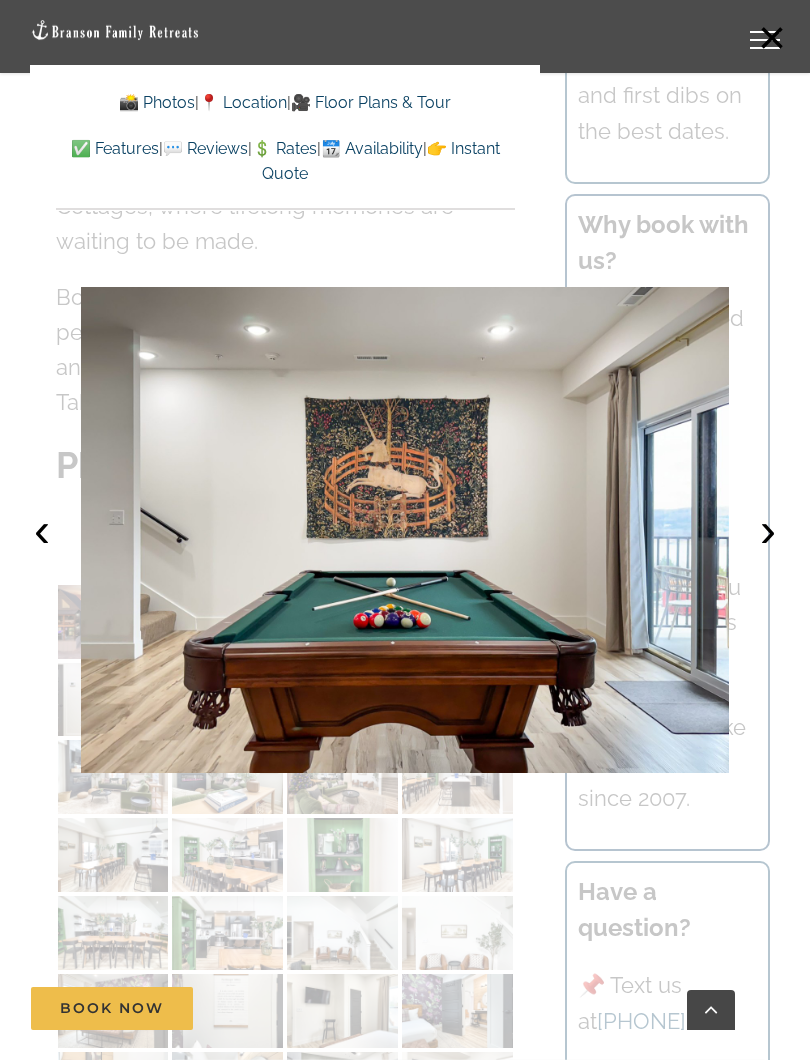 click on "›" at bounding box center (768, 530) 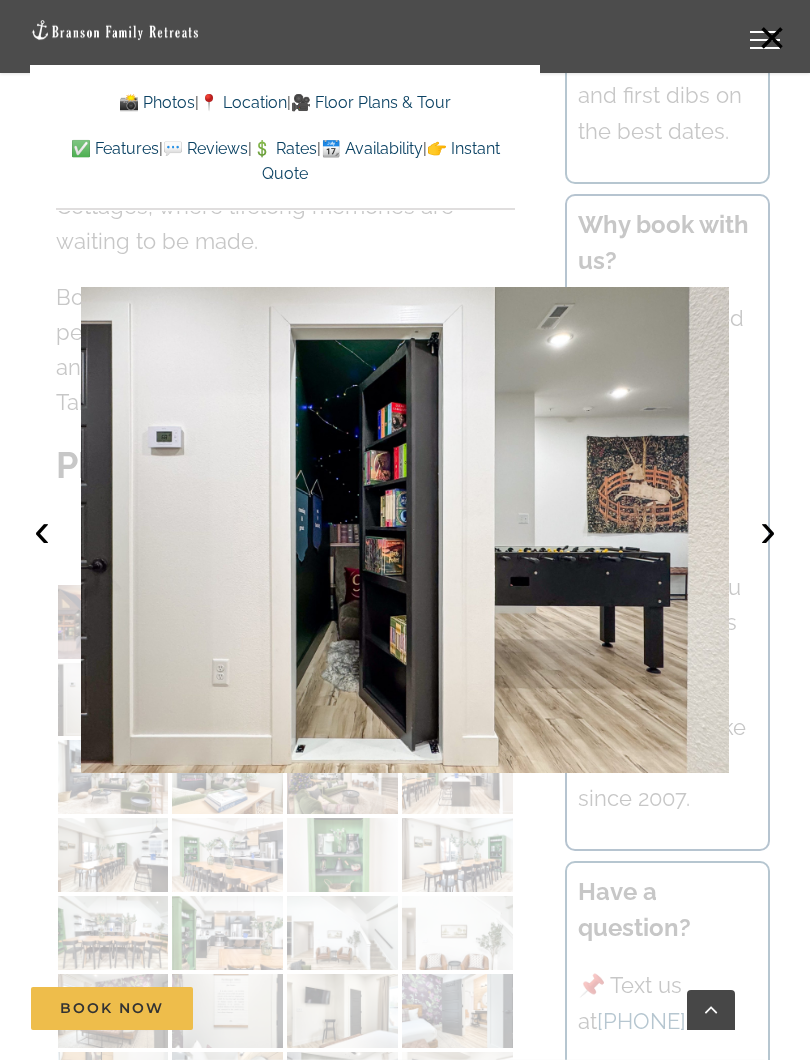 click on "›" at bounding box center (768, 530) 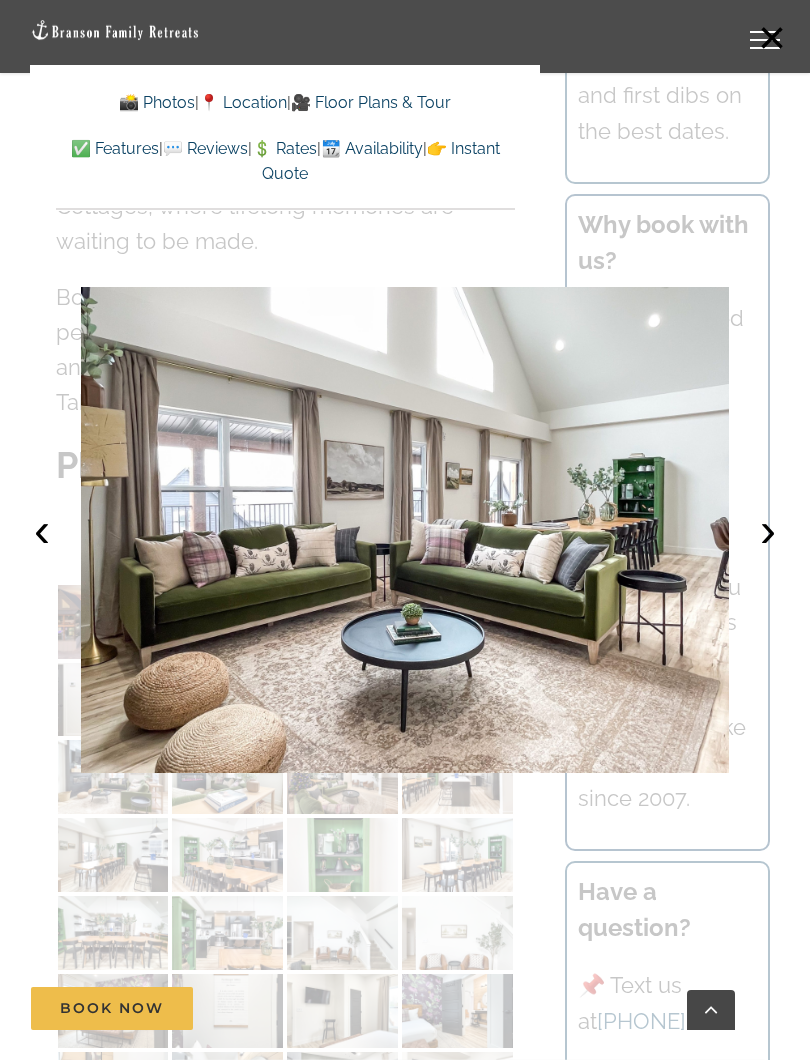 click on "›" at bounding box center (768, 530) 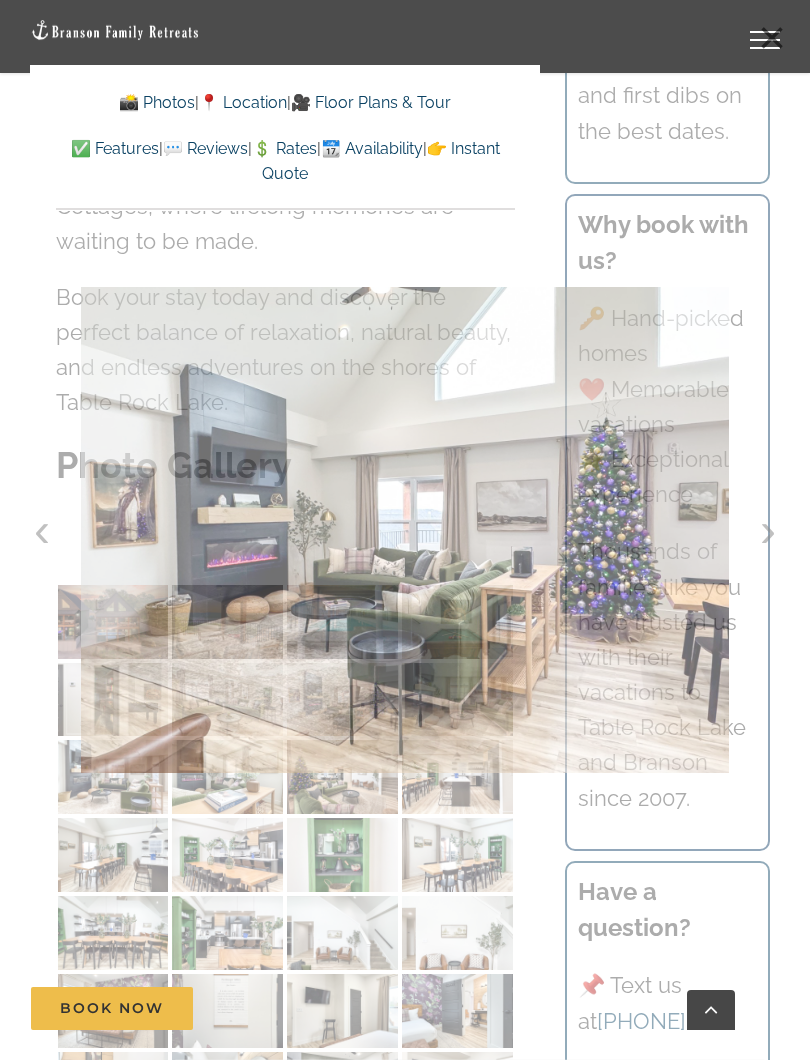 click at bounding box center [405, 530] 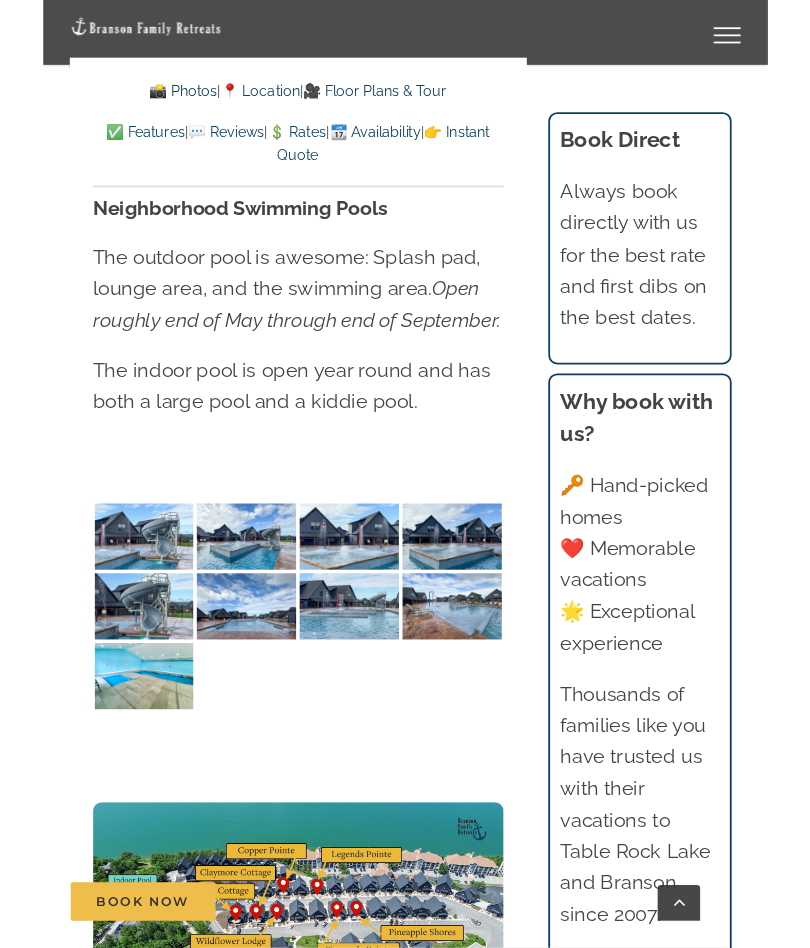 scroll, scrollTop: 10860, scrollLeft: 0, axis: vertical 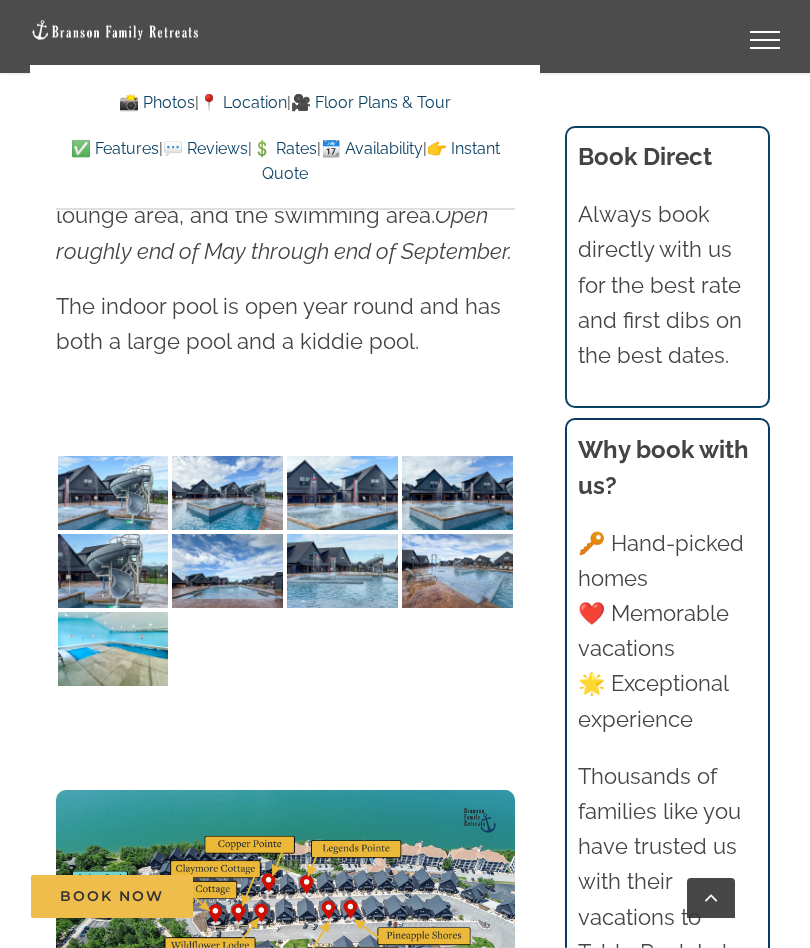 click at bounding box center (113, 571) 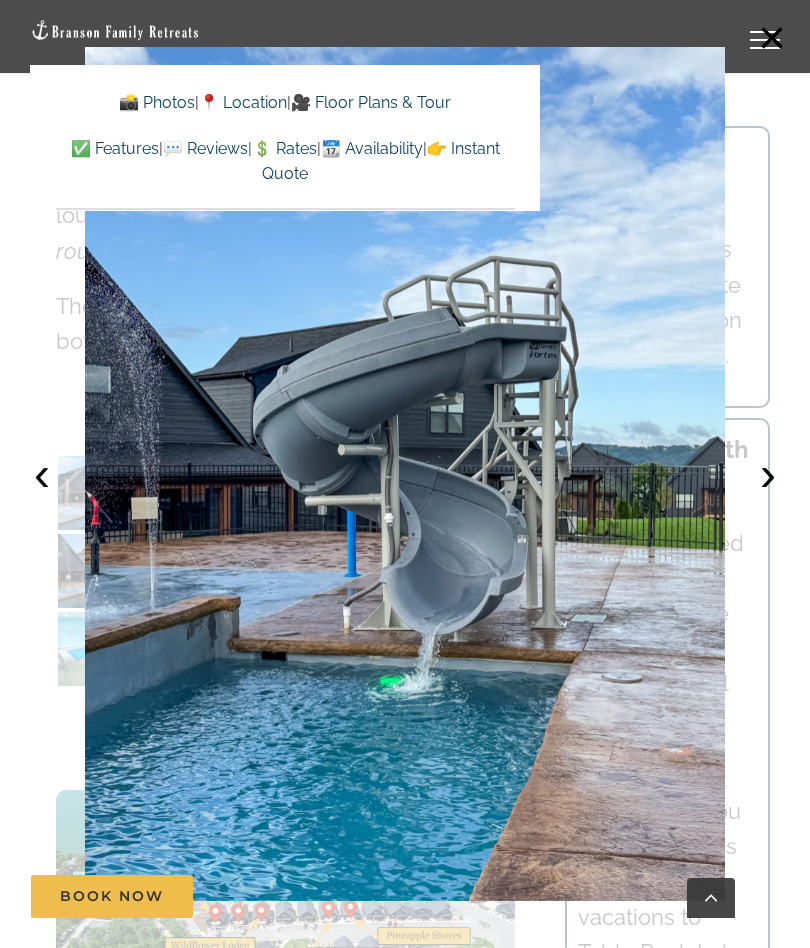 click on "›" at bounding box center (768, 474) 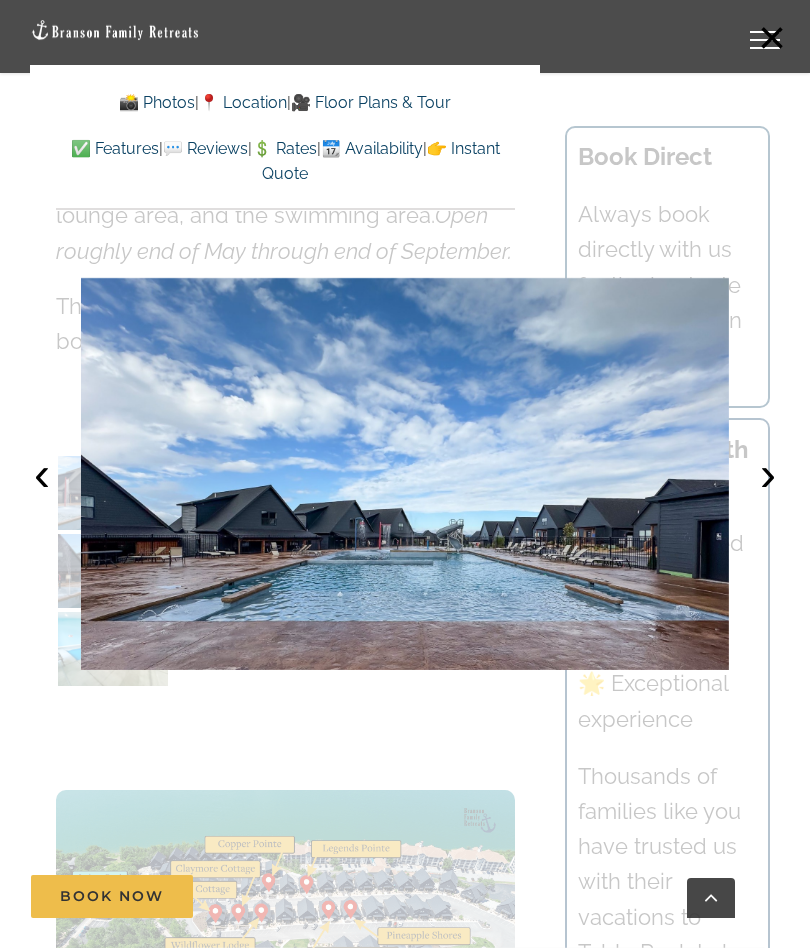 click on "›" at bounding box center (768, 474) 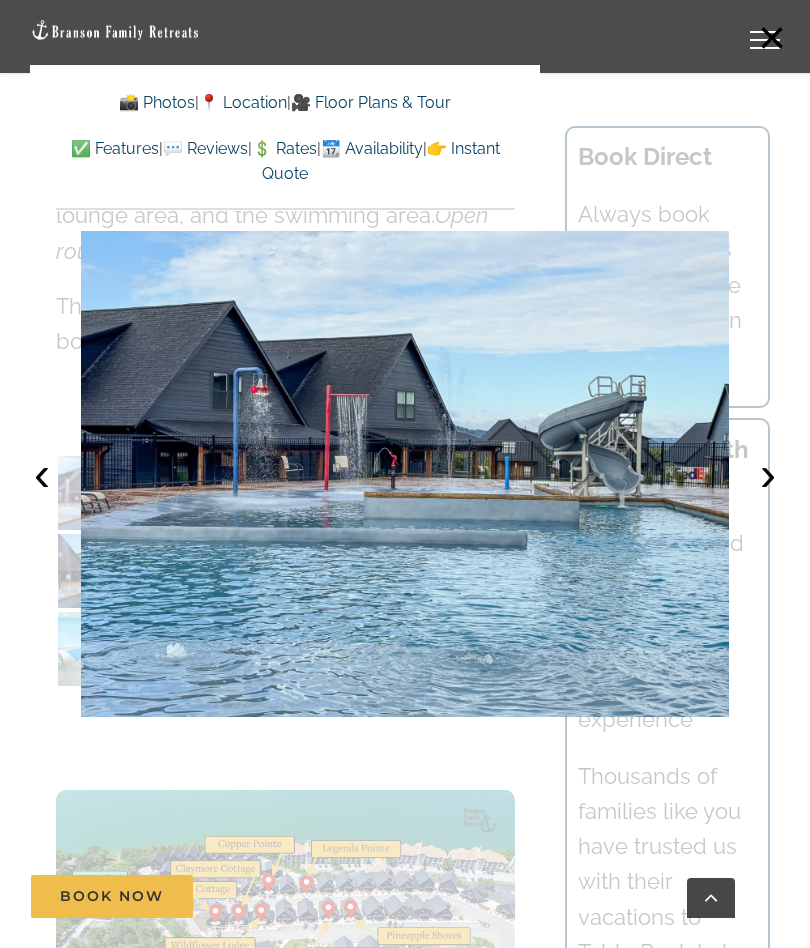 click on "›" at bounding box center (768, 474) 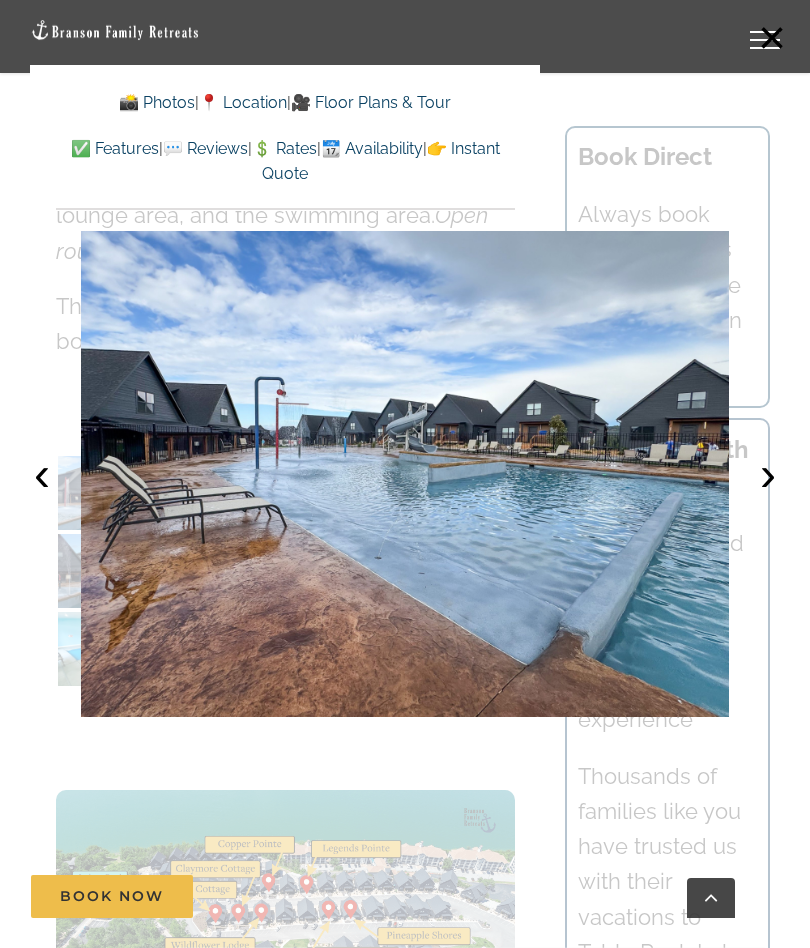 click on "›" at bounding box center (768, 474) 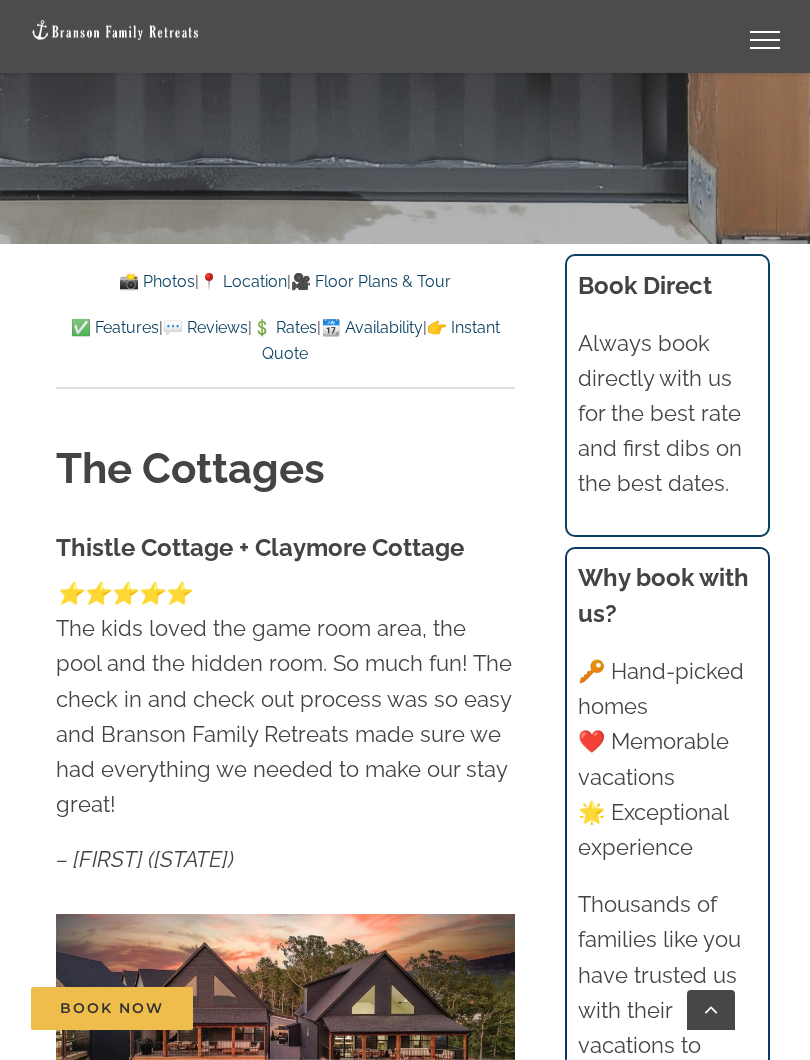 click on "📆 Availability" at bounding box center [372, 327] 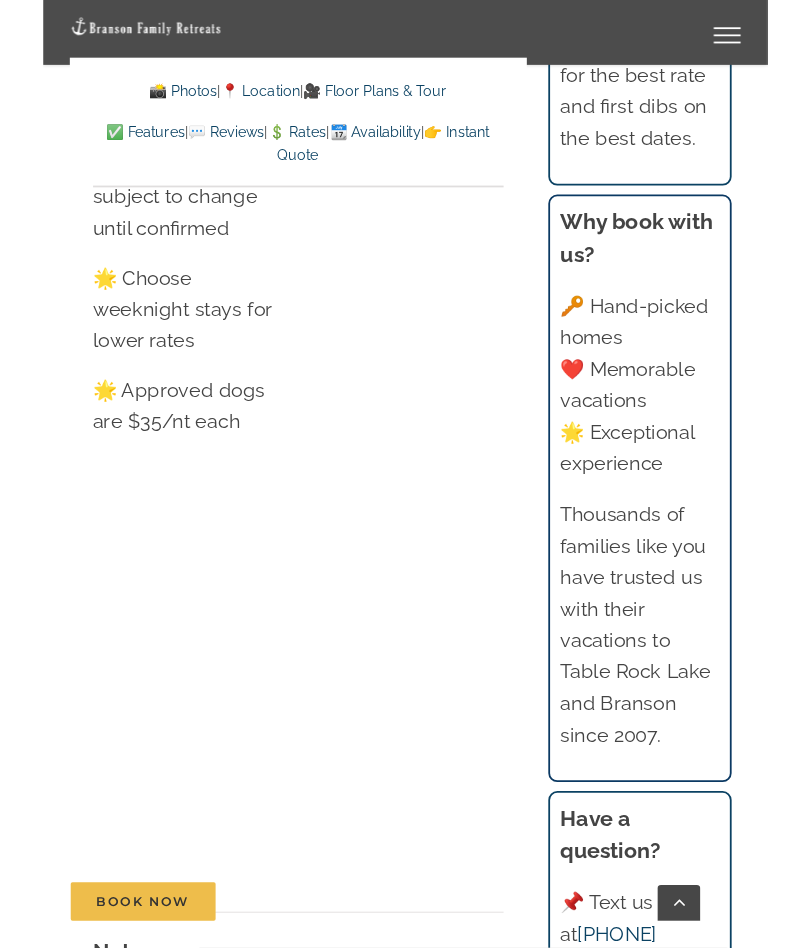 scroll, scrollTop: 20859, scrollLeft: 0, axis: vertical 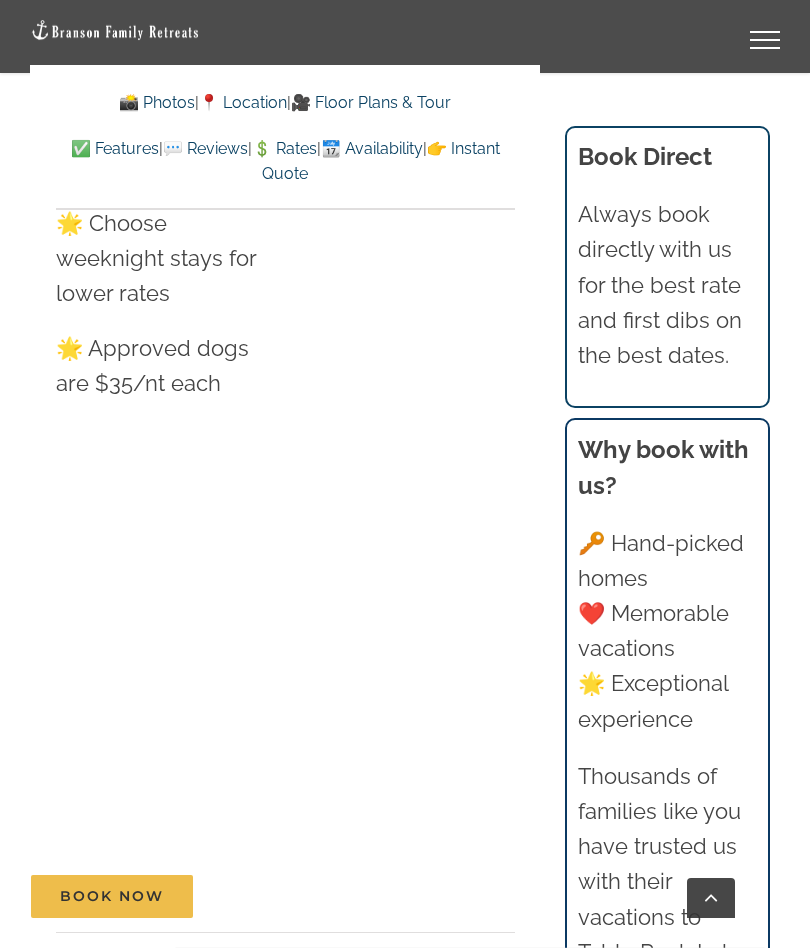 click at bounding box center (765, 32) 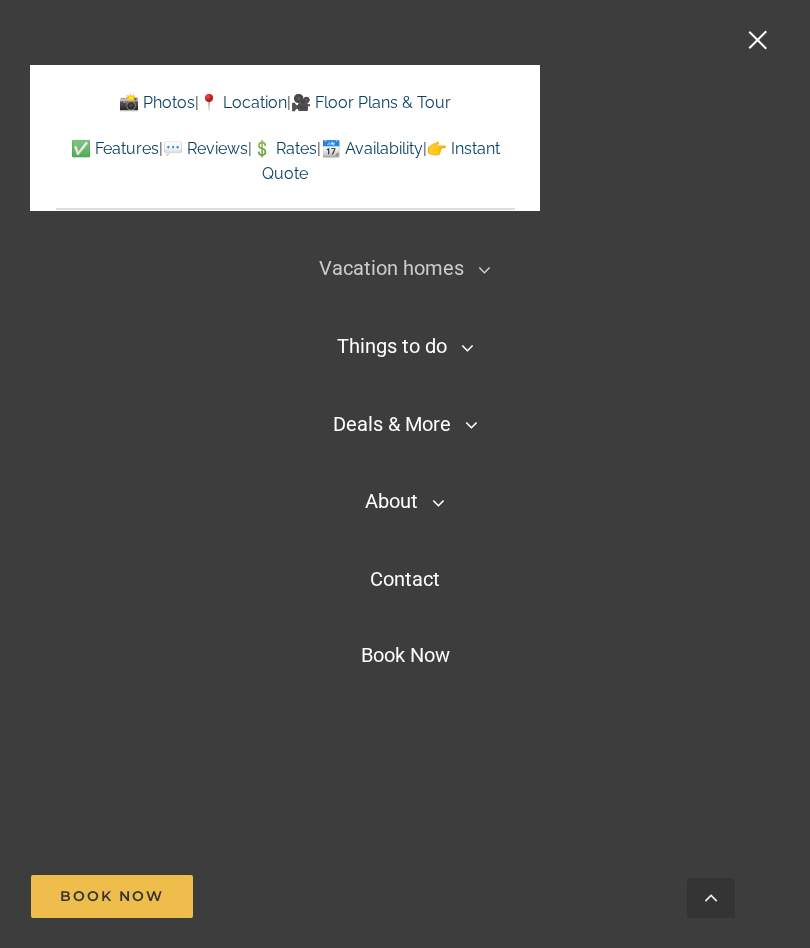 click at bounding box center (765, 40) 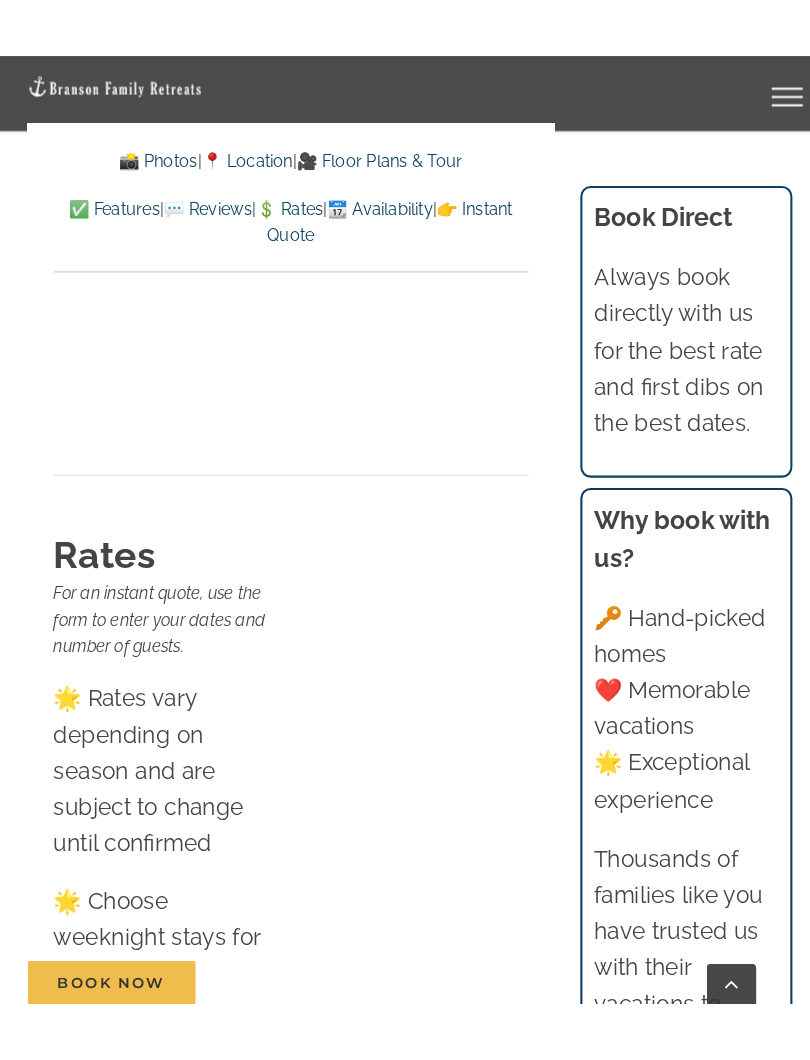 scroll, scrollTop: 20264, scrollLeft: 0, axis: vertical 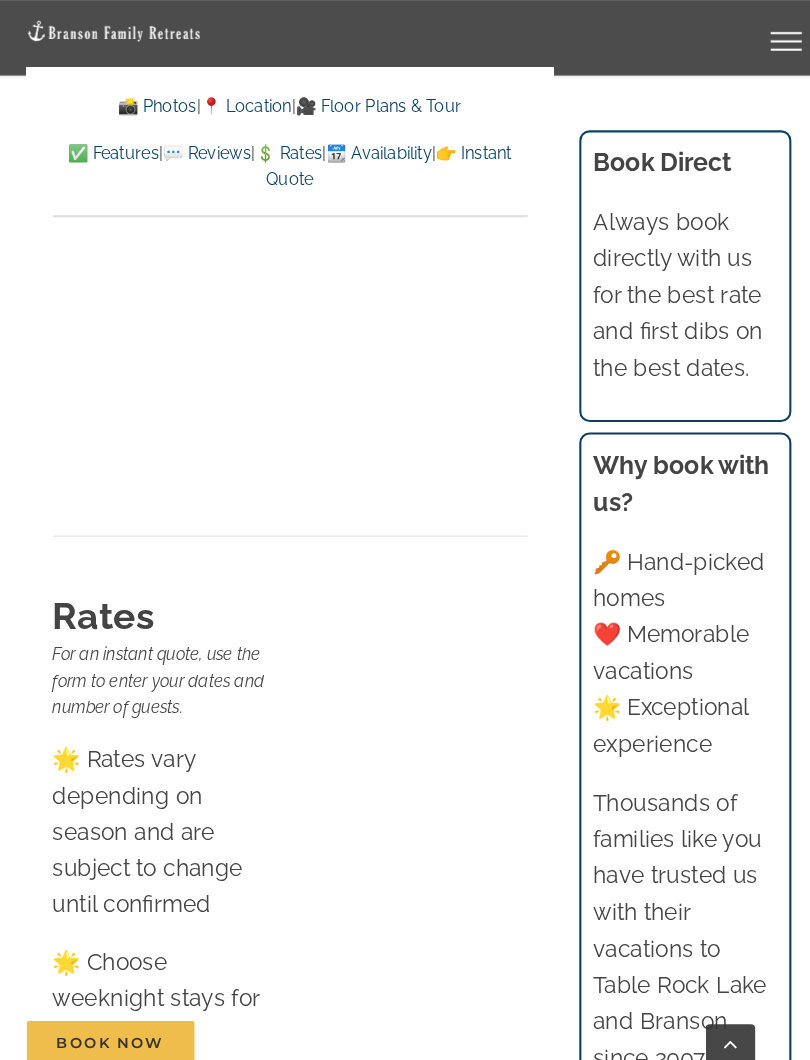 click on "🎥 Floor Plans & Tour" at bounding box center (371, 102) 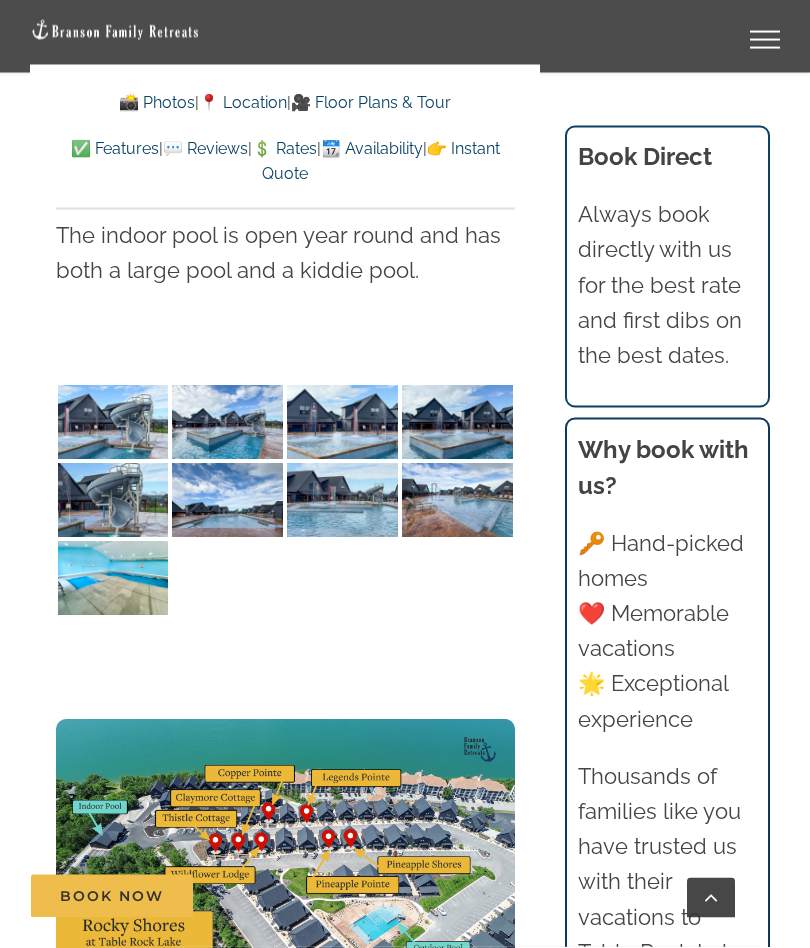 scroll, scrollTop: 10854, scrollLeft: 0, axis: vertical 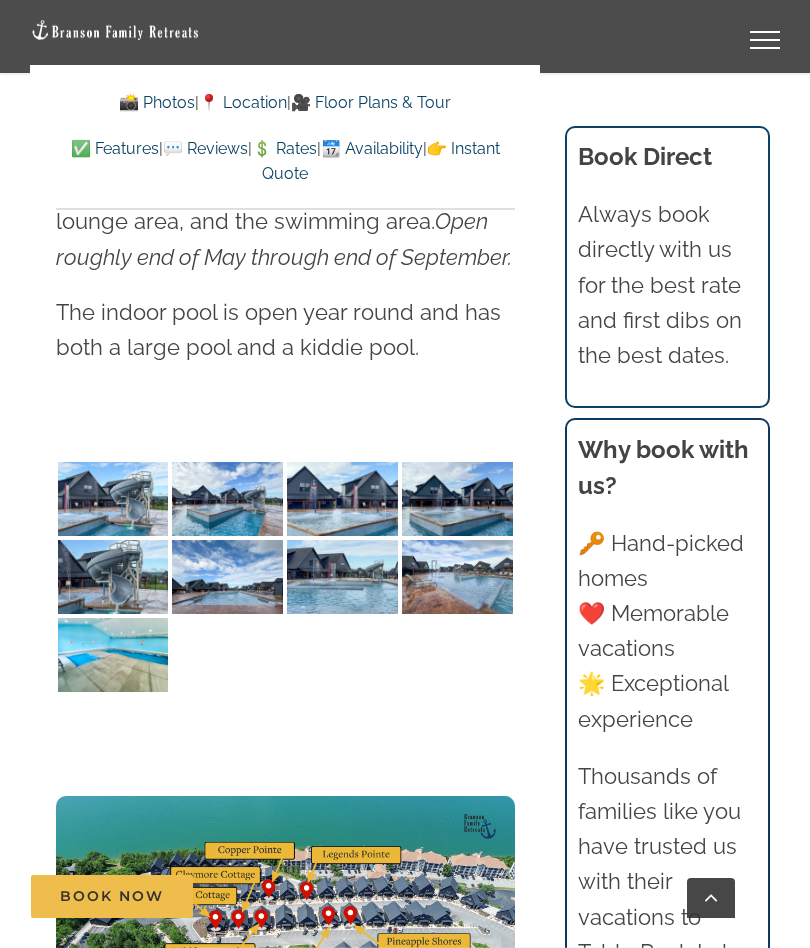 click at bounding box center [285, 925] 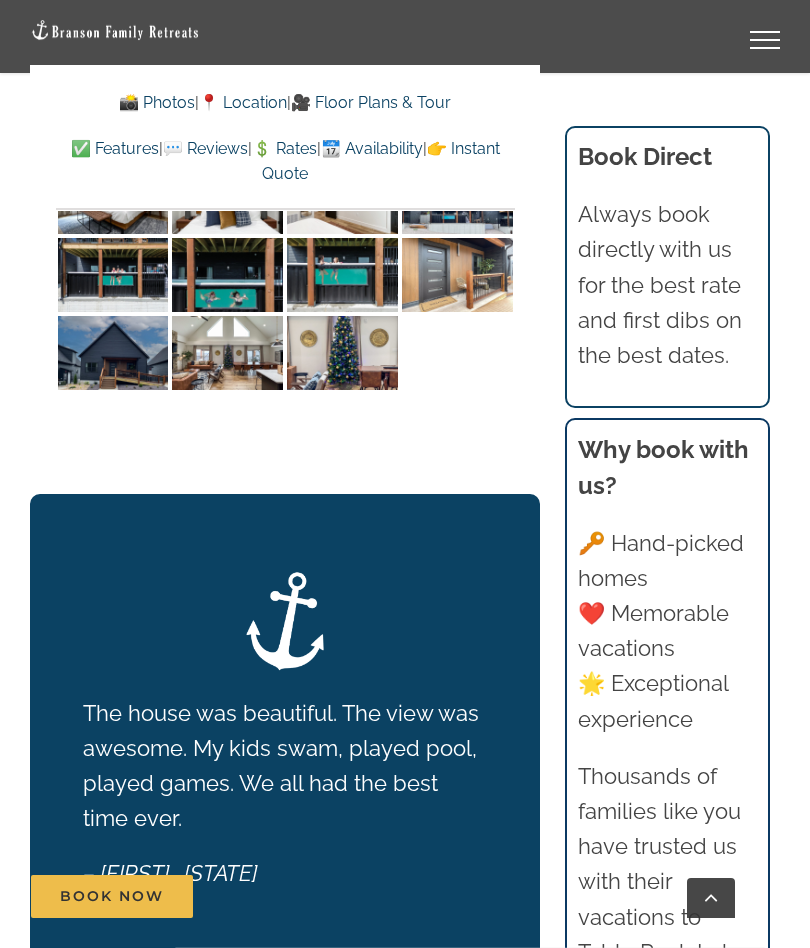 scroll, scrollTop: 9823, scrollLeft: 0, axis: vertical 